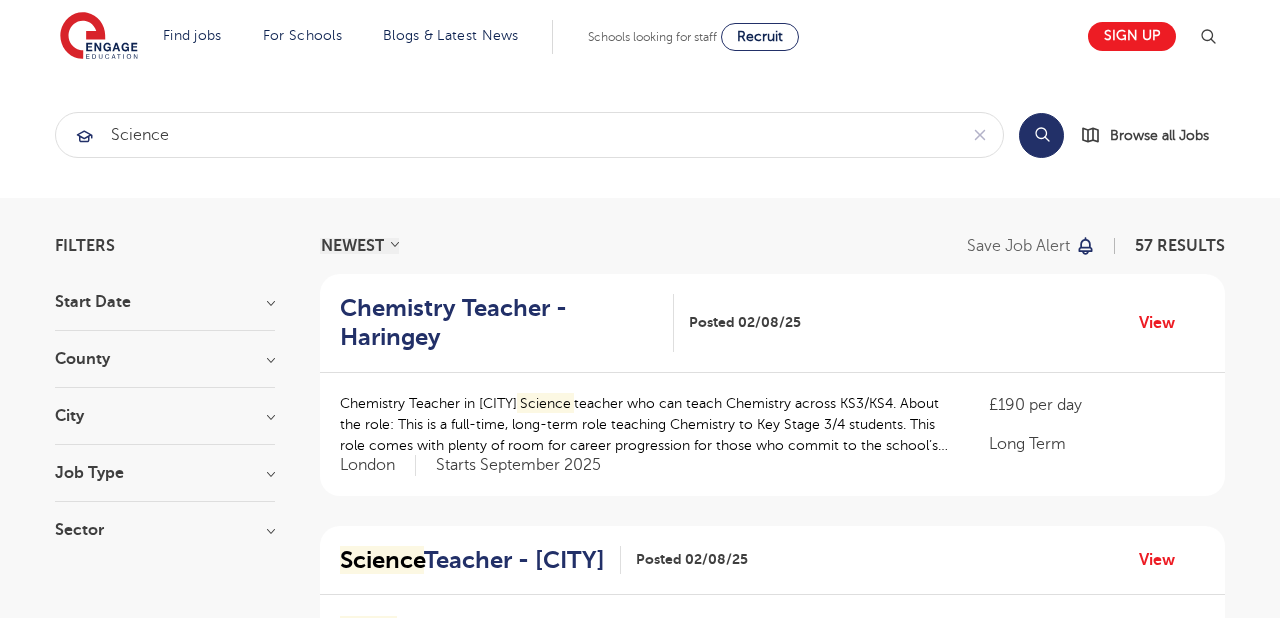 scroll, scrollTop: 0, scrollLeft: 0, axis: both 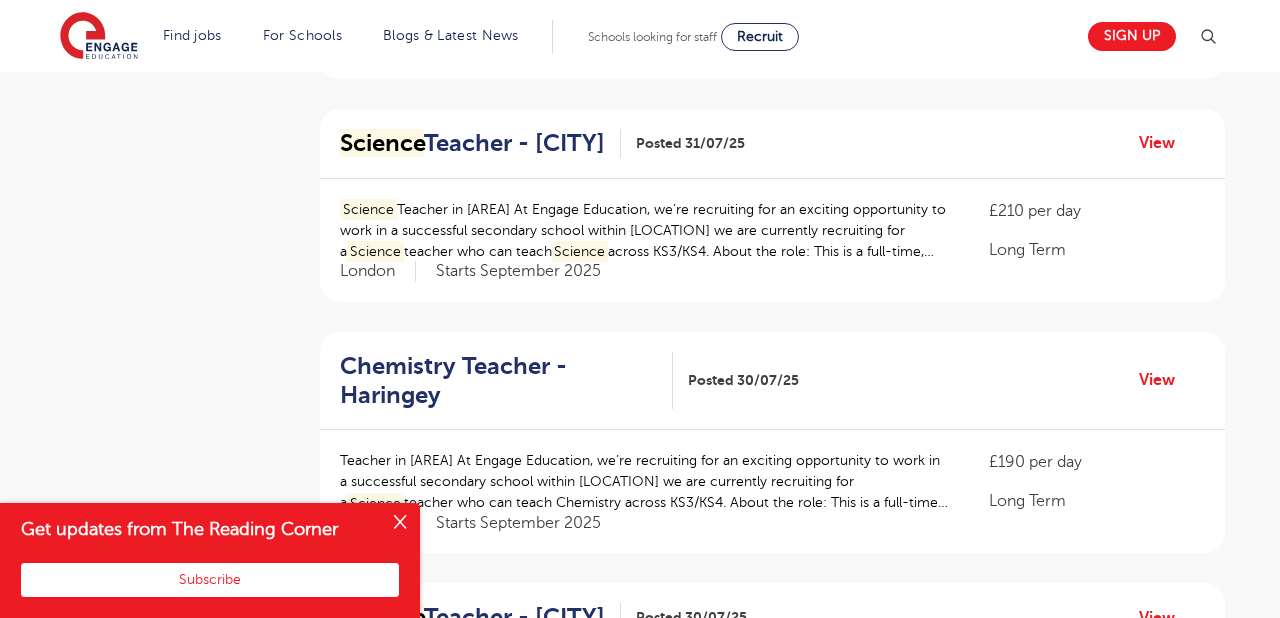 click at bounding box center (400, 523) 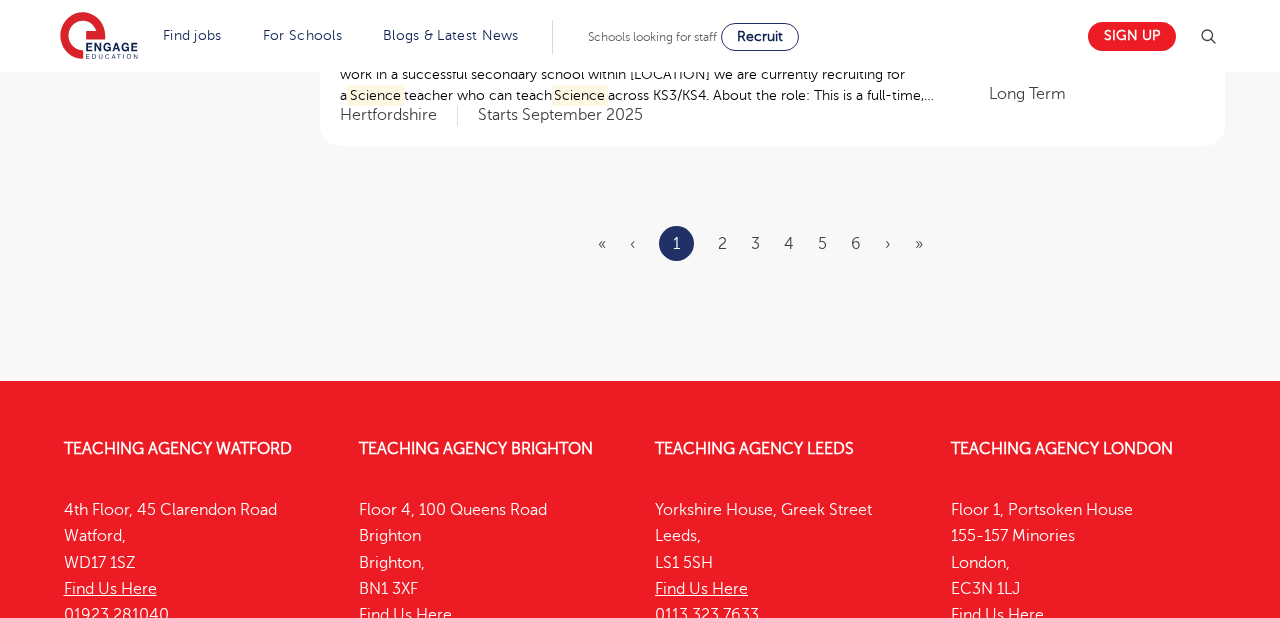 scroll, scrollTop: 2447, scrollLeft: 0, axis: vertical 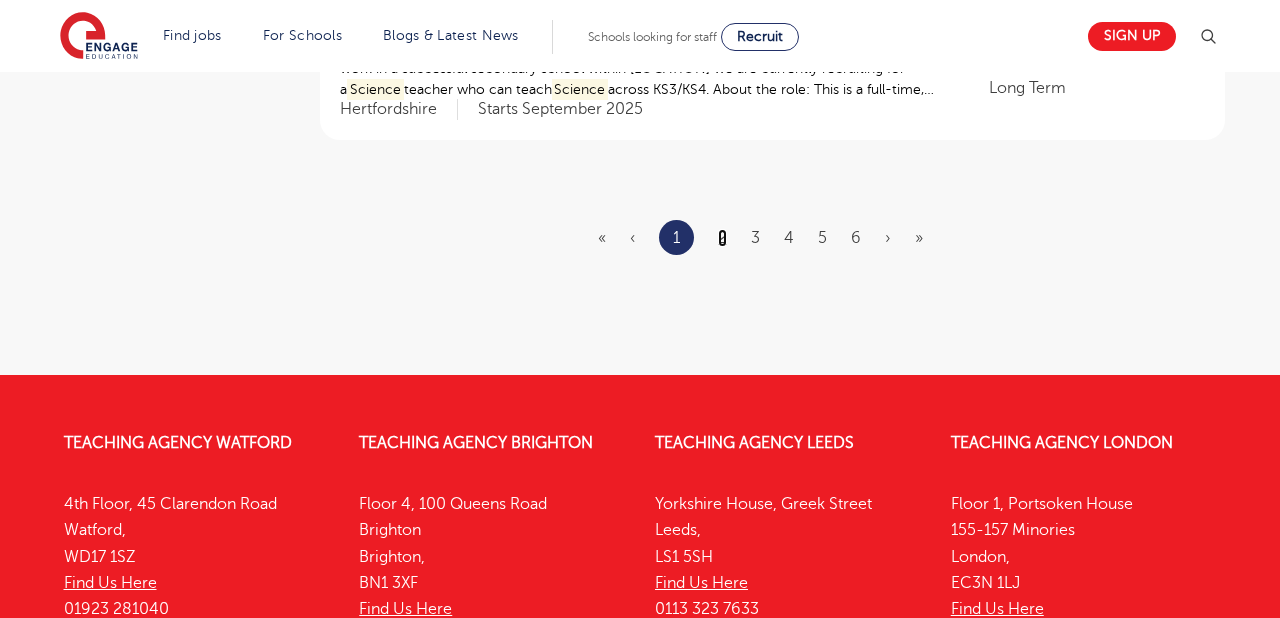 click on "2" at bounding box center (722, 238) 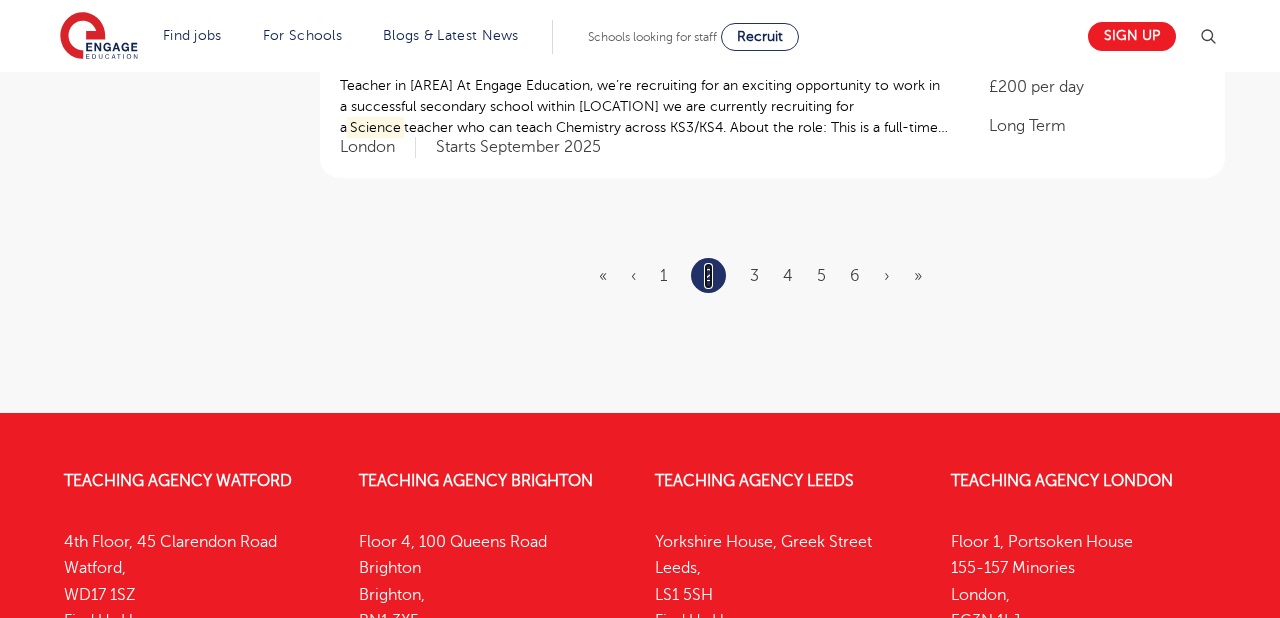 scroll, scrollTop: 0, scrollLeft: 0, axis: both 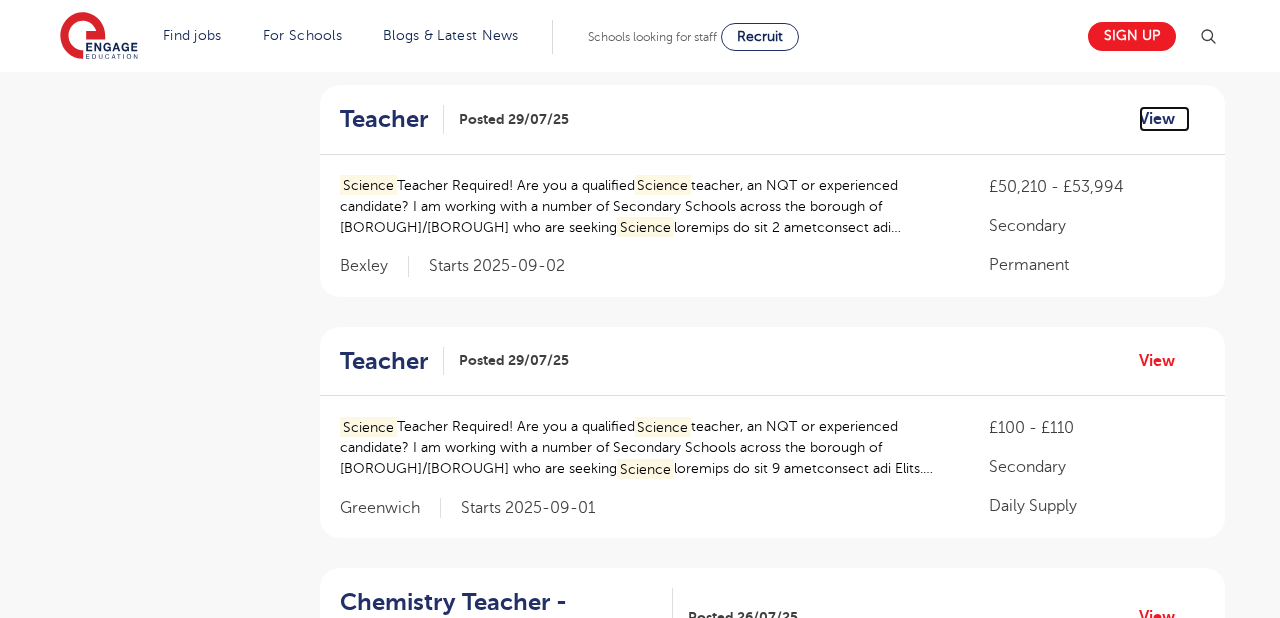 click on "View" at bounding box center (1164, 119) 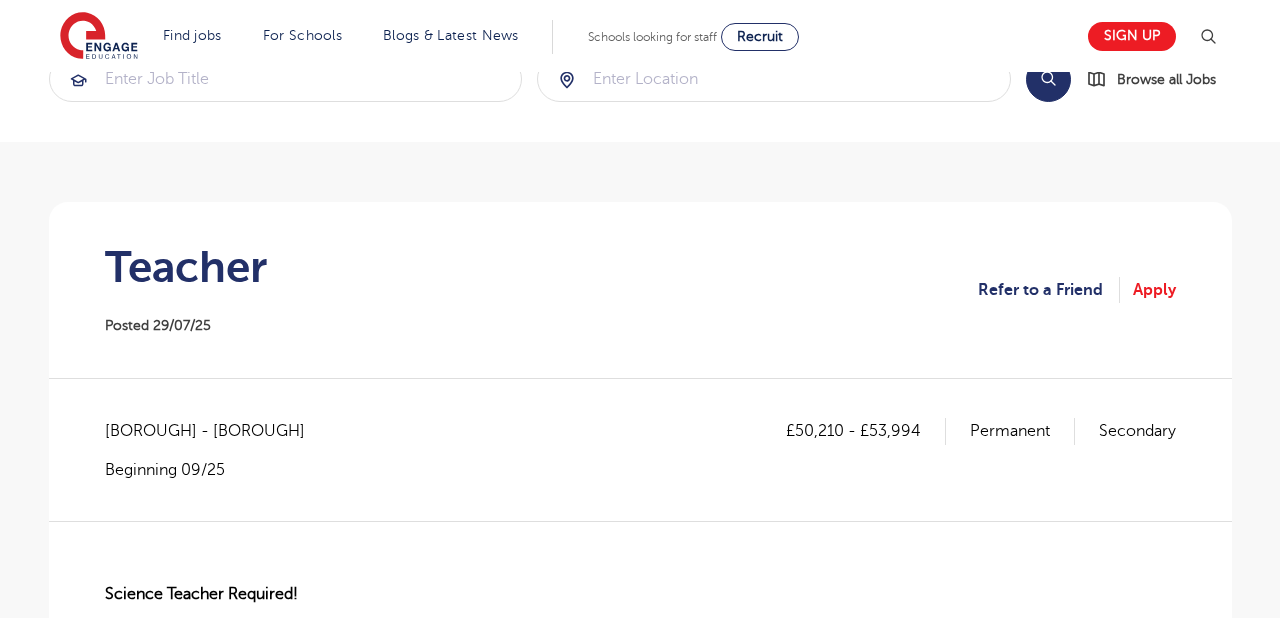 scroll, scrollTop: 0, scrollLeft: 0, axis: both 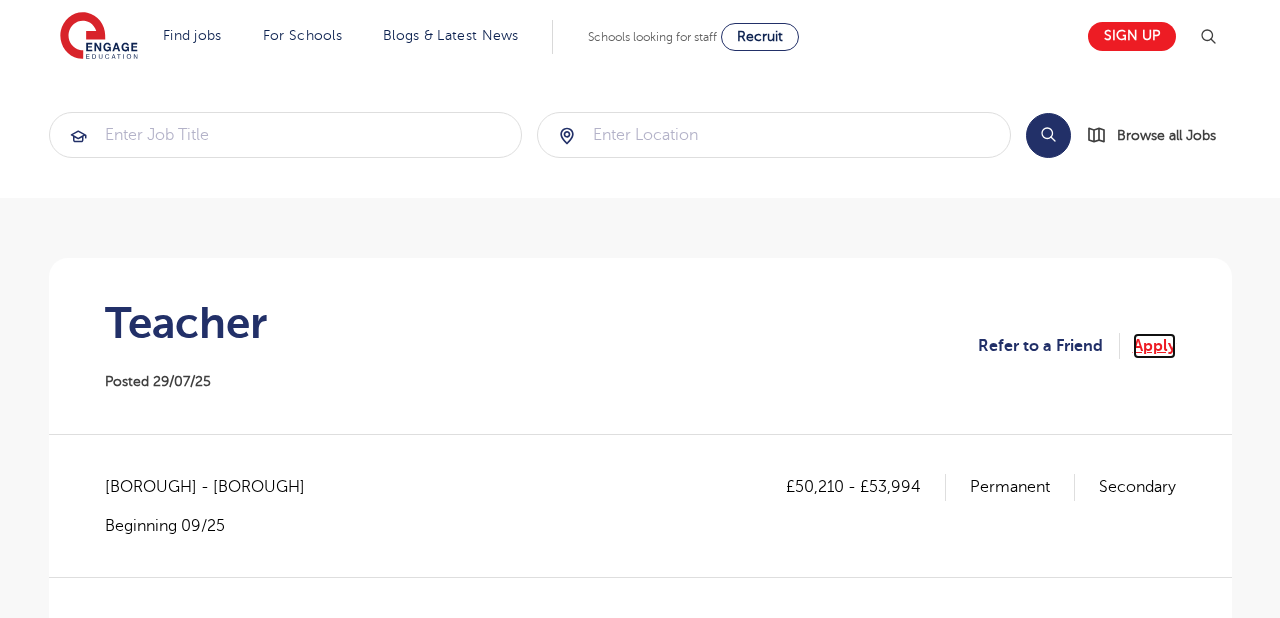 click on "Apply" at bounding box center (1154, 346) 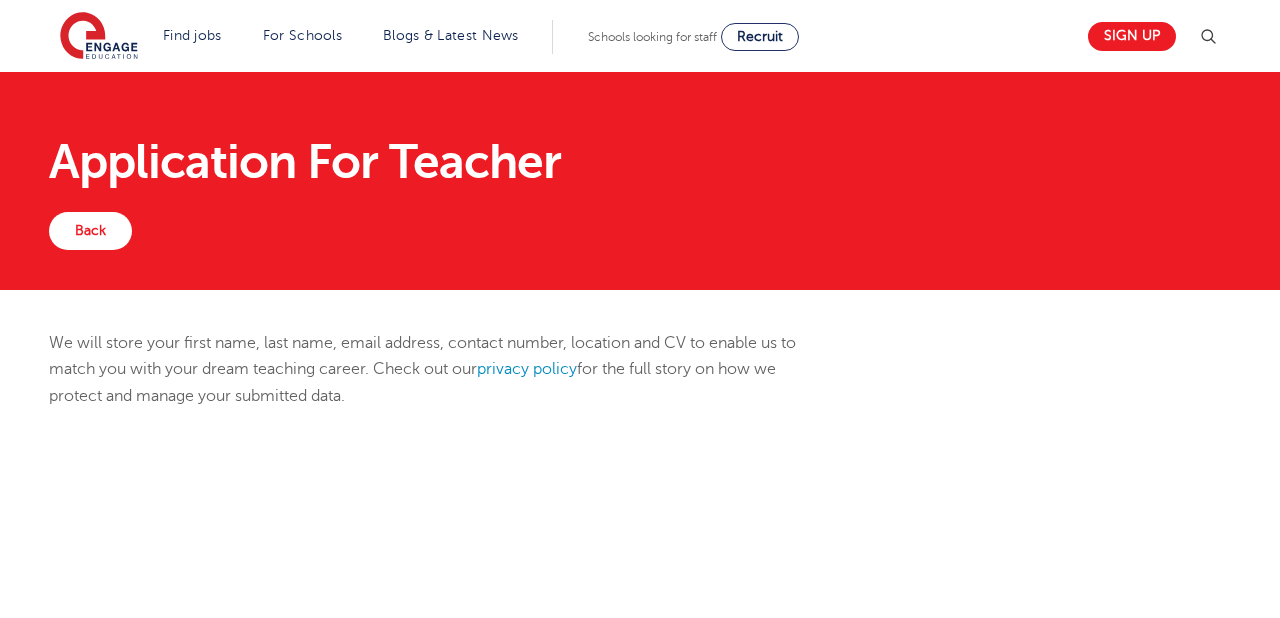 scroll, scrollTop: 0, scrollLeft: 0, axis: both 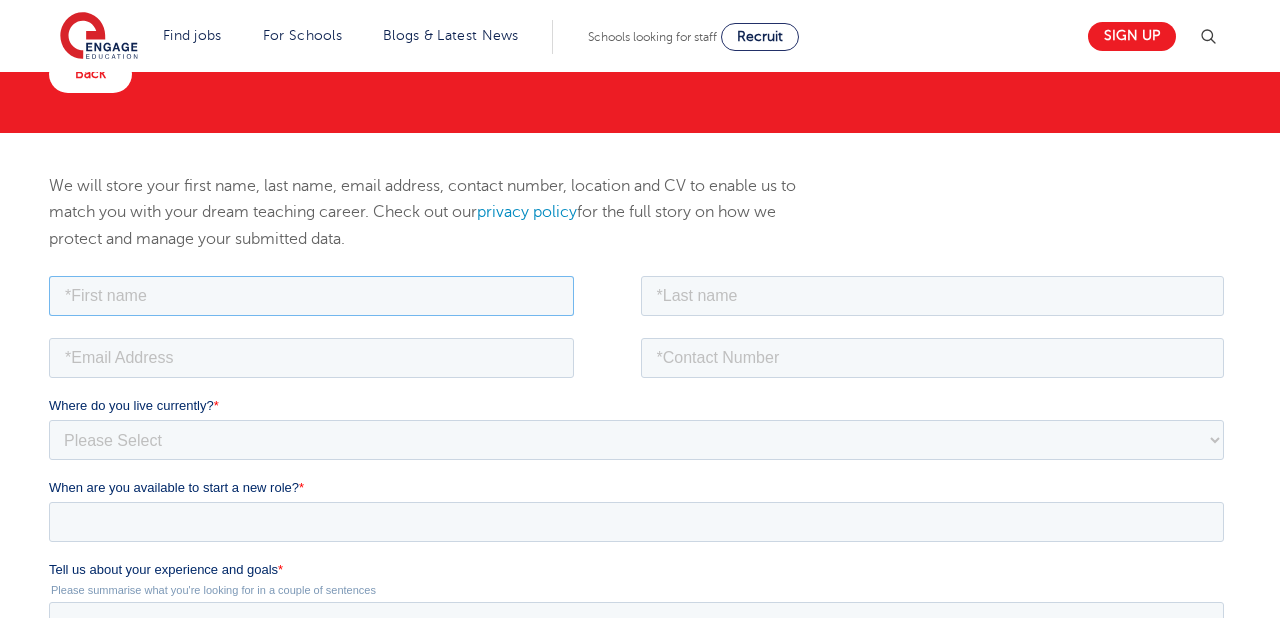click at bounding box center [310, 295] 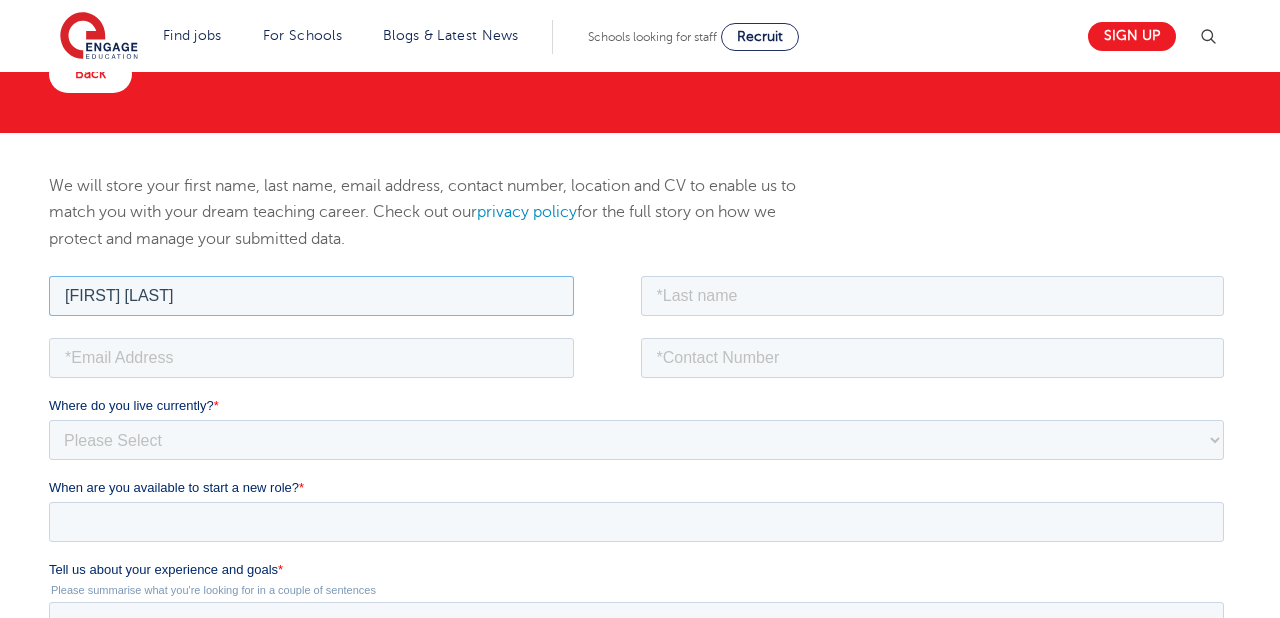 type on "[FIRST] [LAST]" 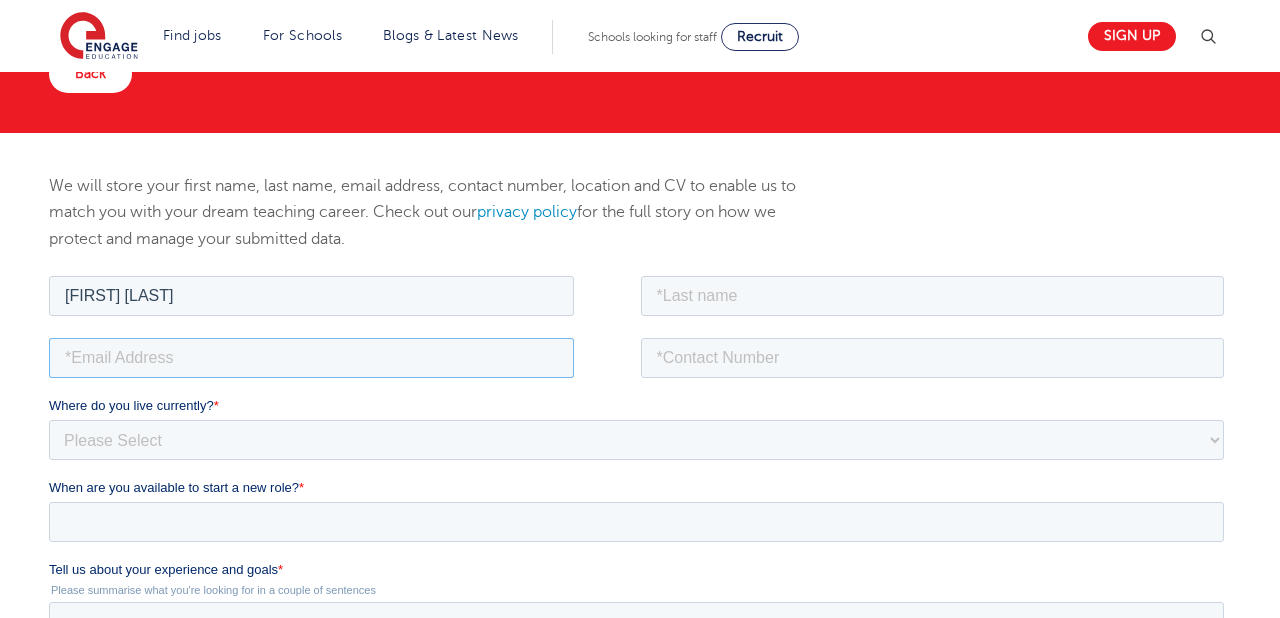 click at bounding box center (310, 357) 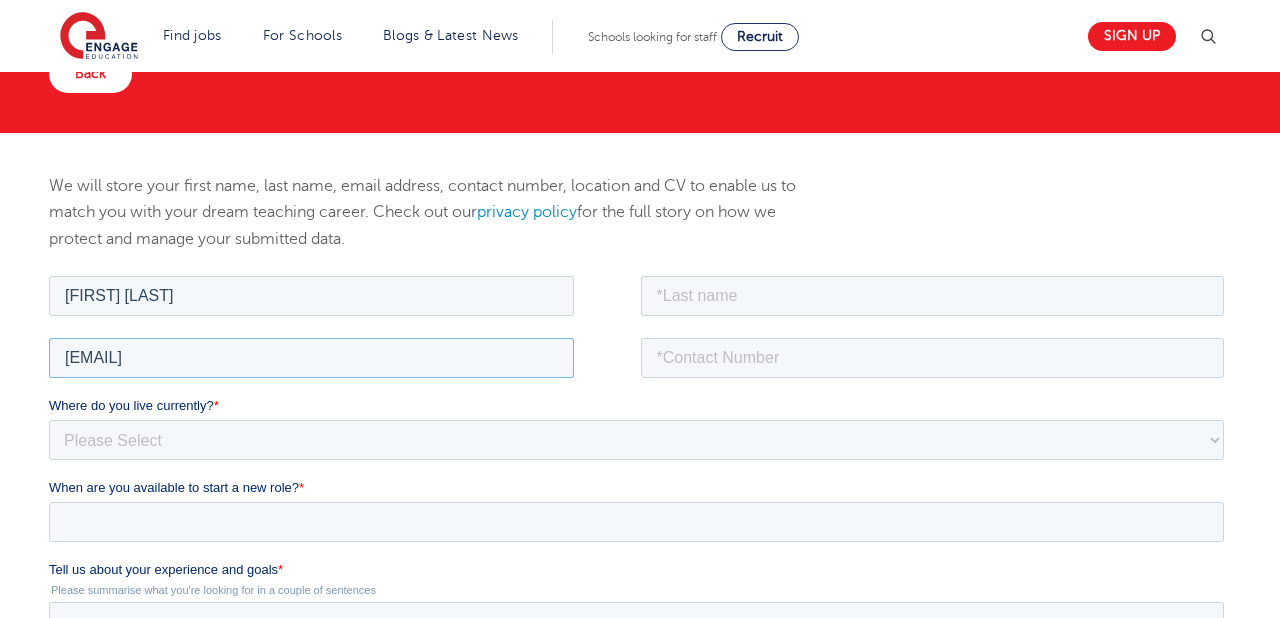 type on "[EMAIL]" 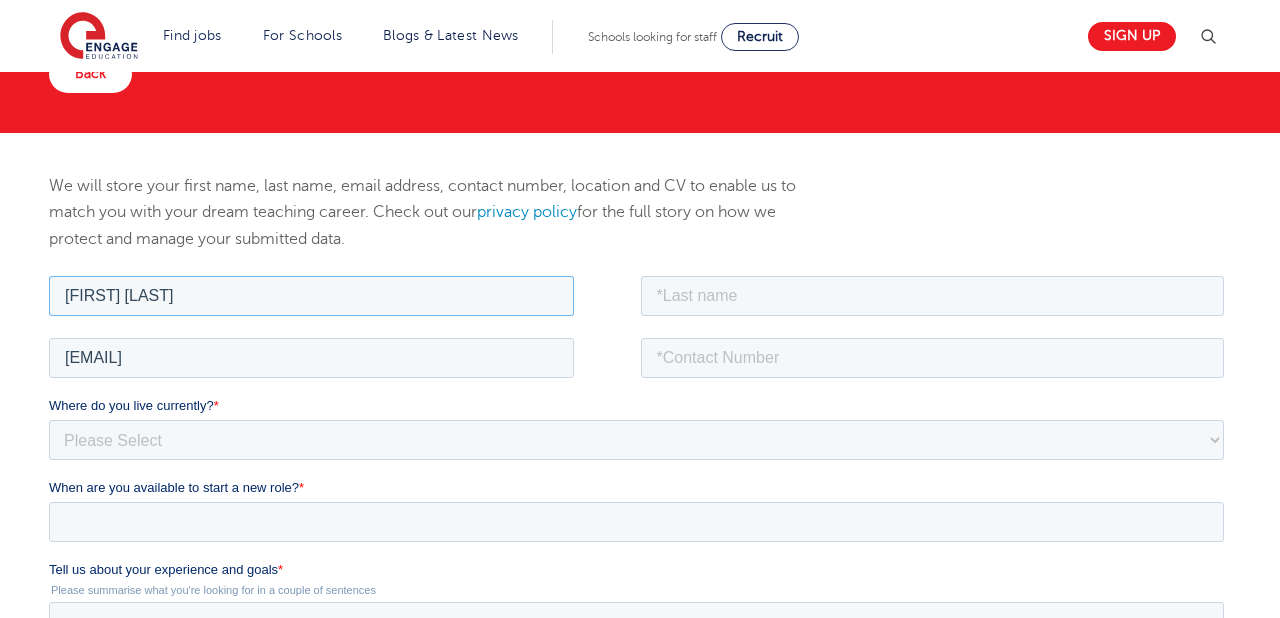 drag, startPoint x: 121, startPoint y: 297, endPoint x: 278, endPoint y: 305, distance: 157.20369 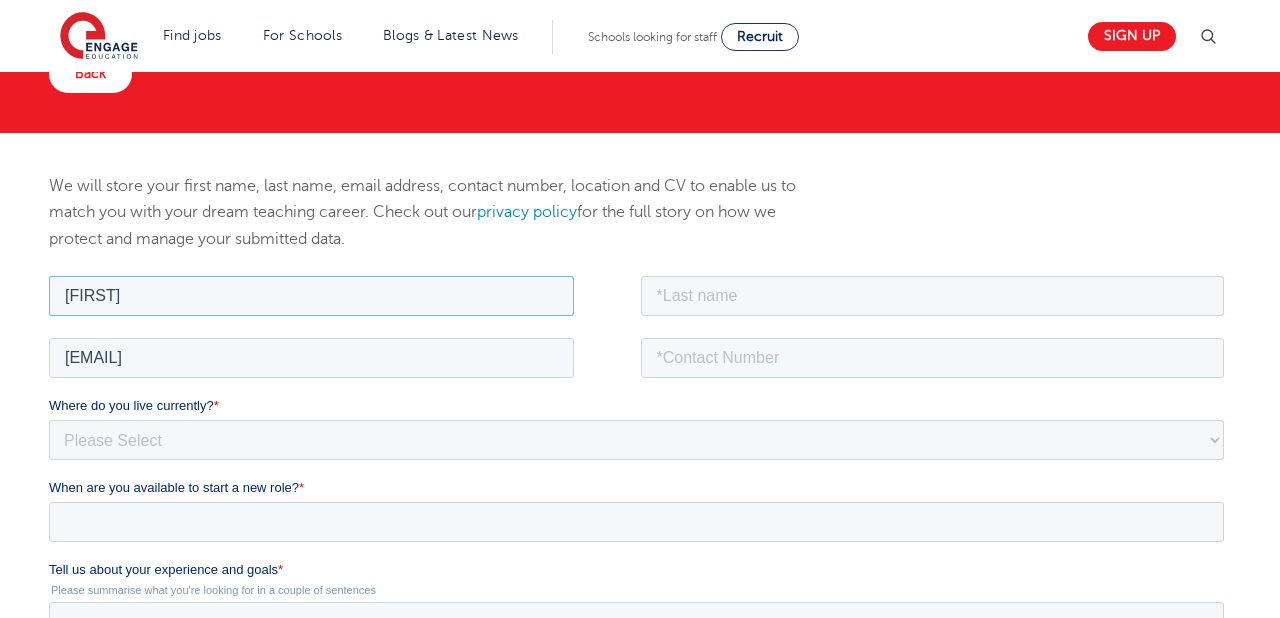 type on "[FIRST]" 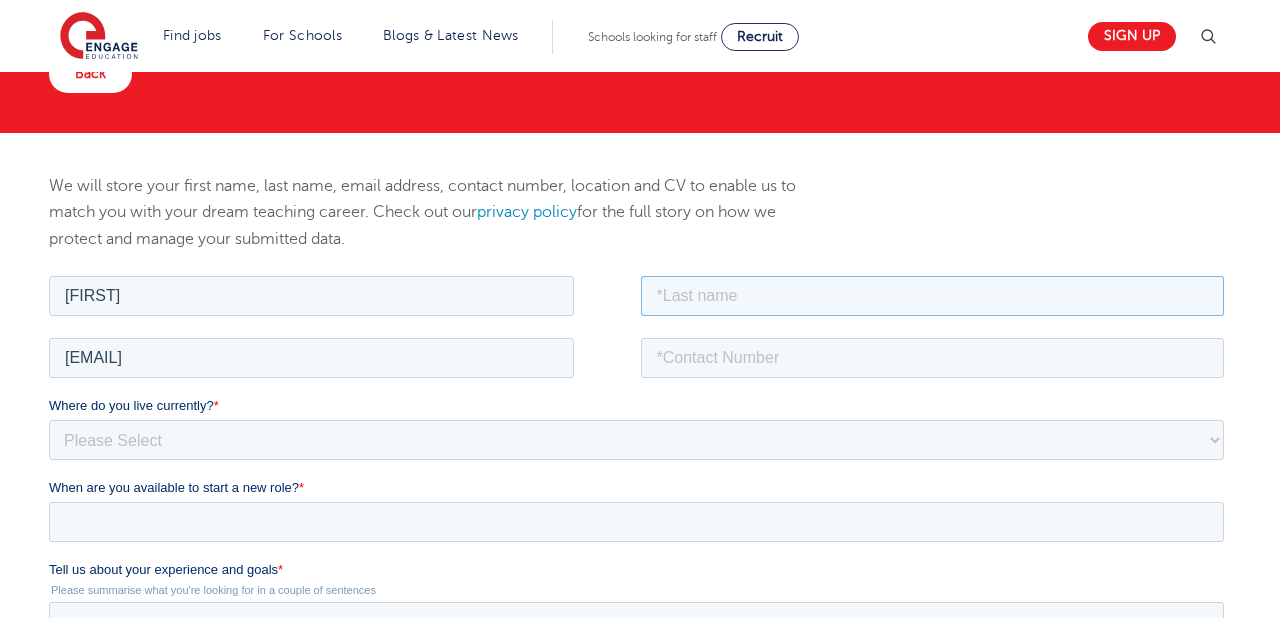 click at bounding box center (932, 295) 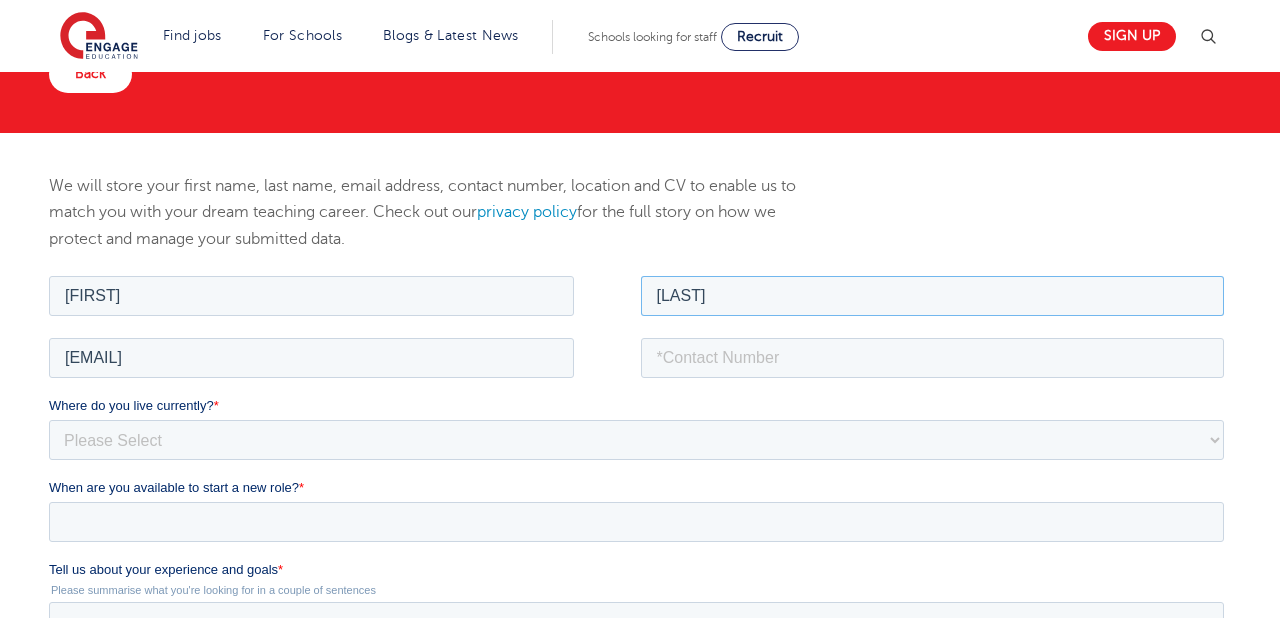 type on "[LAST]" 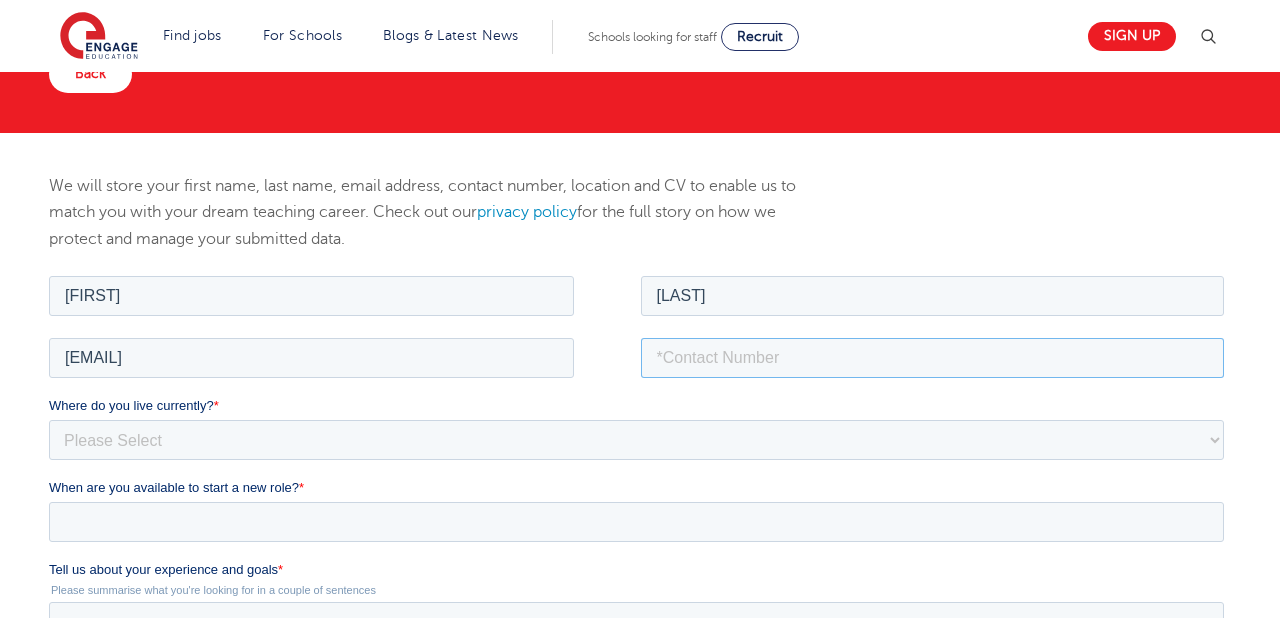 click at bounding box center (932, 357) 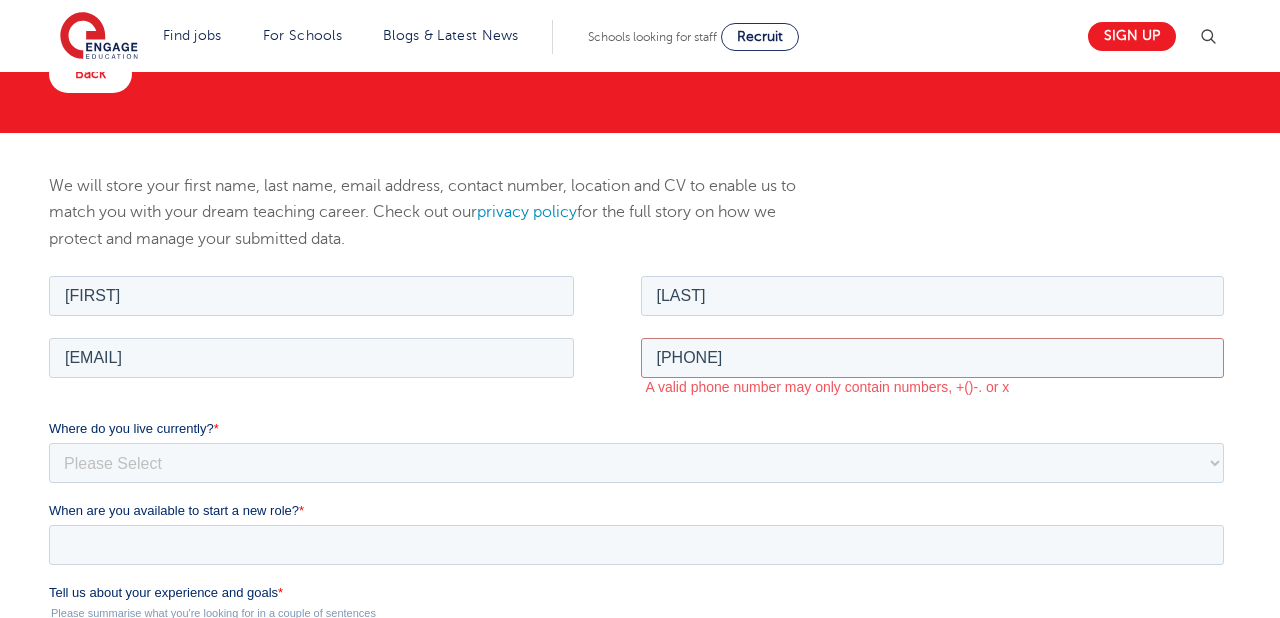 click on "Where do you live currently? *" at bounding box center [639, 428] 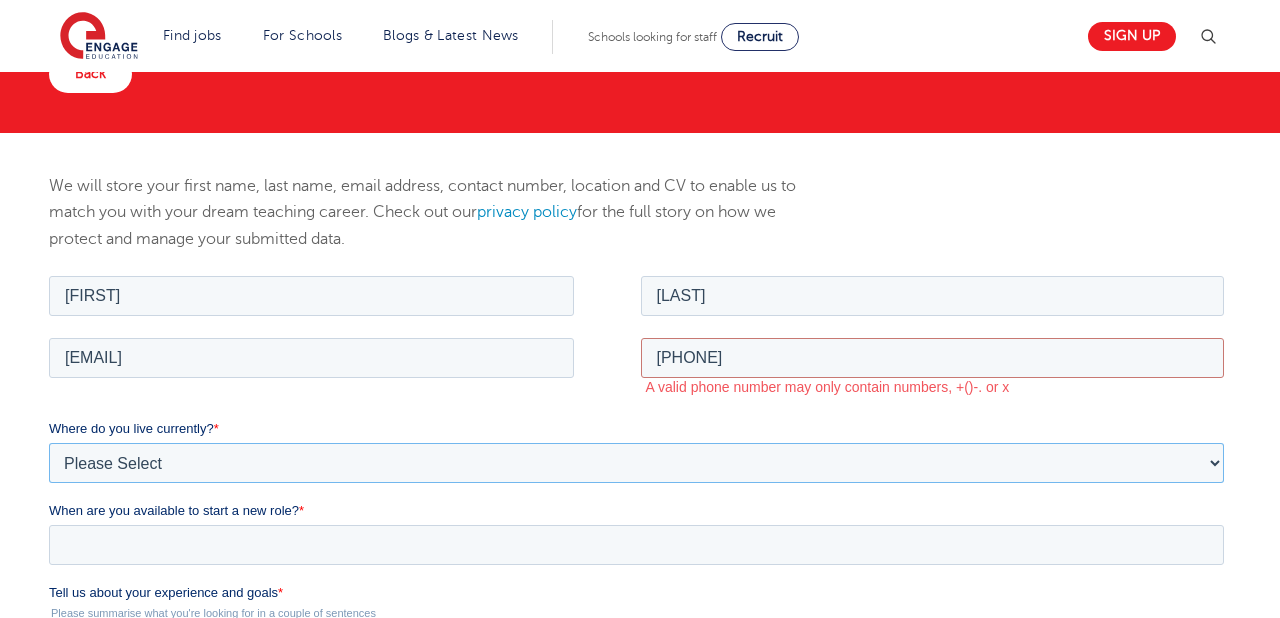 click on "Please Select UK Canada Ireland Australia New Zealand Europe USA South Africa Jamaica Africa Asia Middle East South America Caribbean" at bounding box center [635, 462] 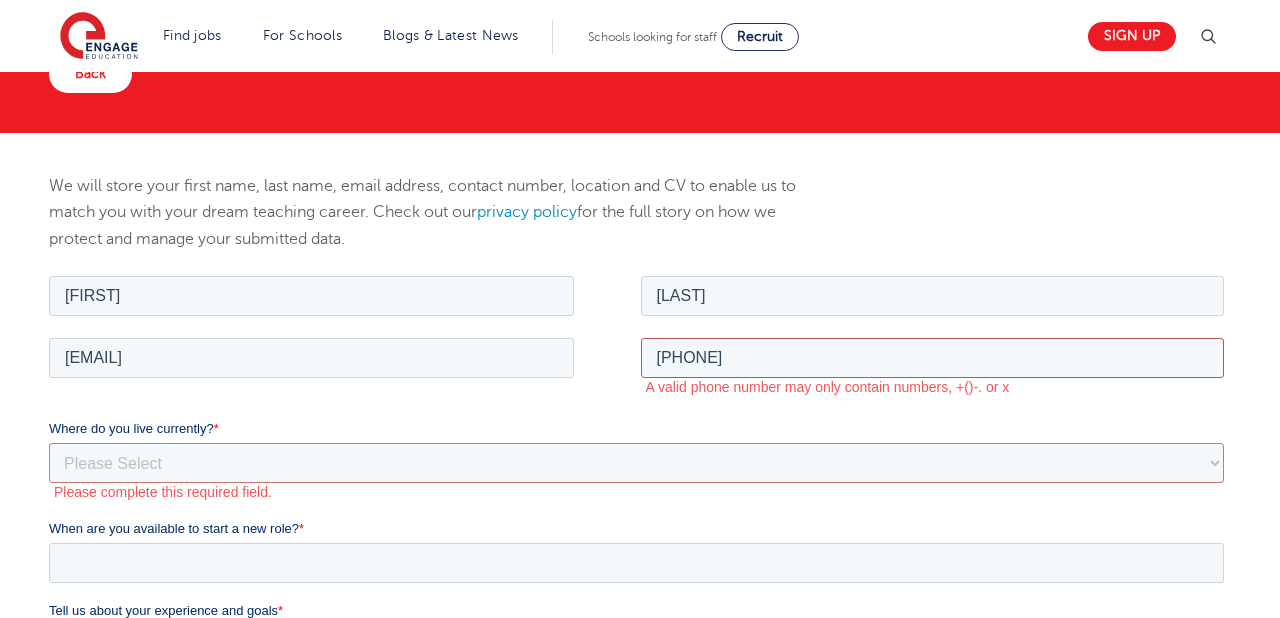 drag, startPoint x: 764, startPoint y: 356, endPoint x: 861, endPoint y: 356, distance: 97 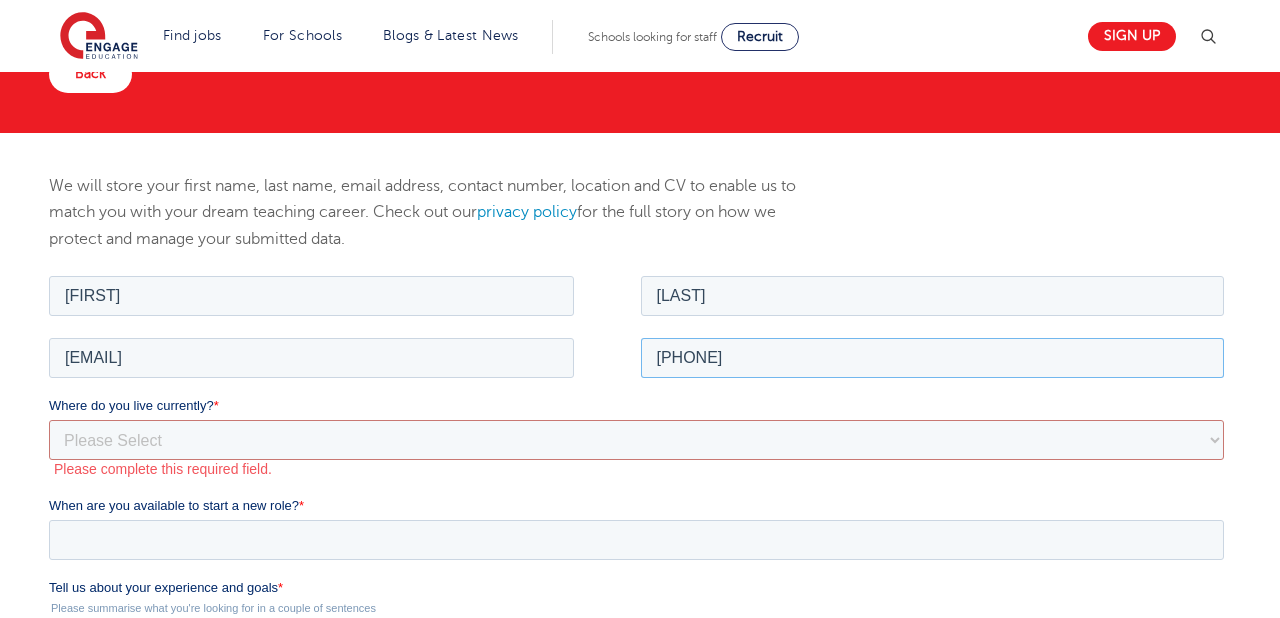 type on "[PHONE]" 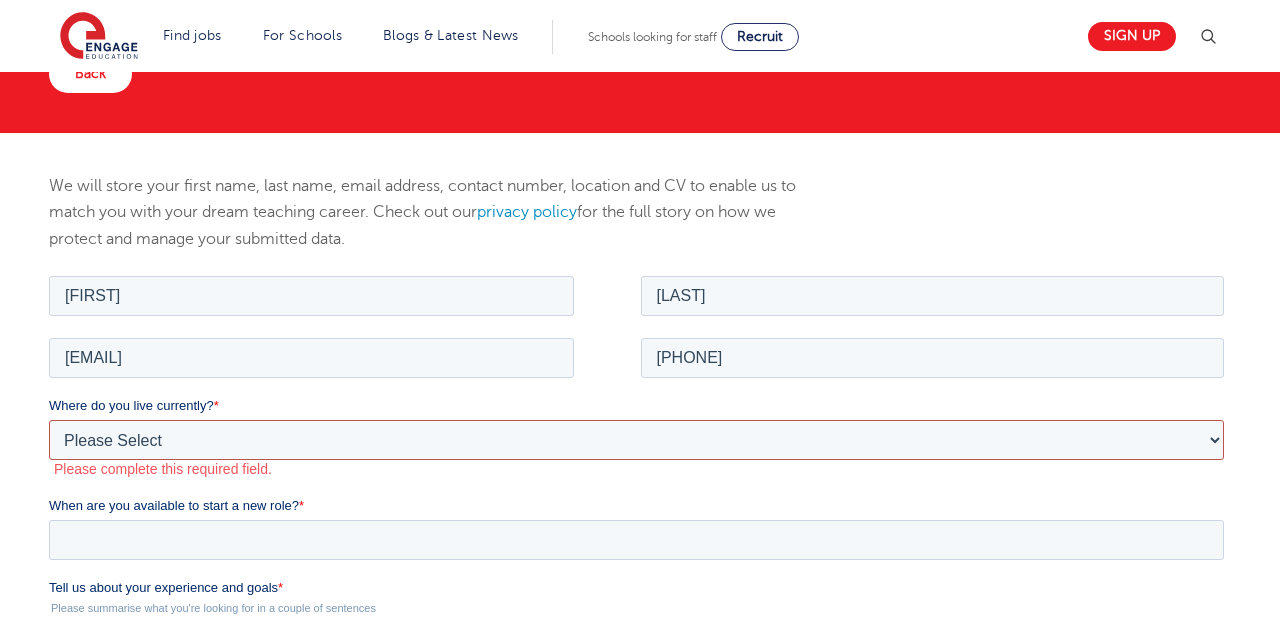 click on "Please Select UK Canada Ireland Australia New Zealand Europe USA South Africa Jamaica Africa Asia Middle East South America Caribbean" at bounding box center (635, 439) 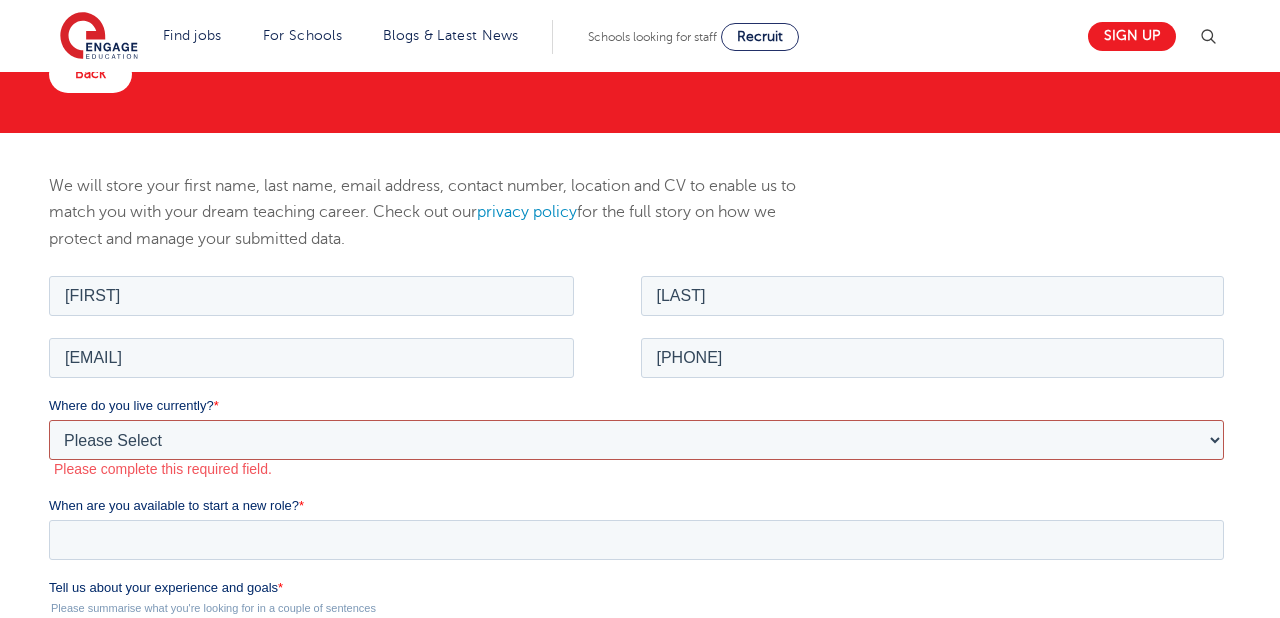 select on "UK" 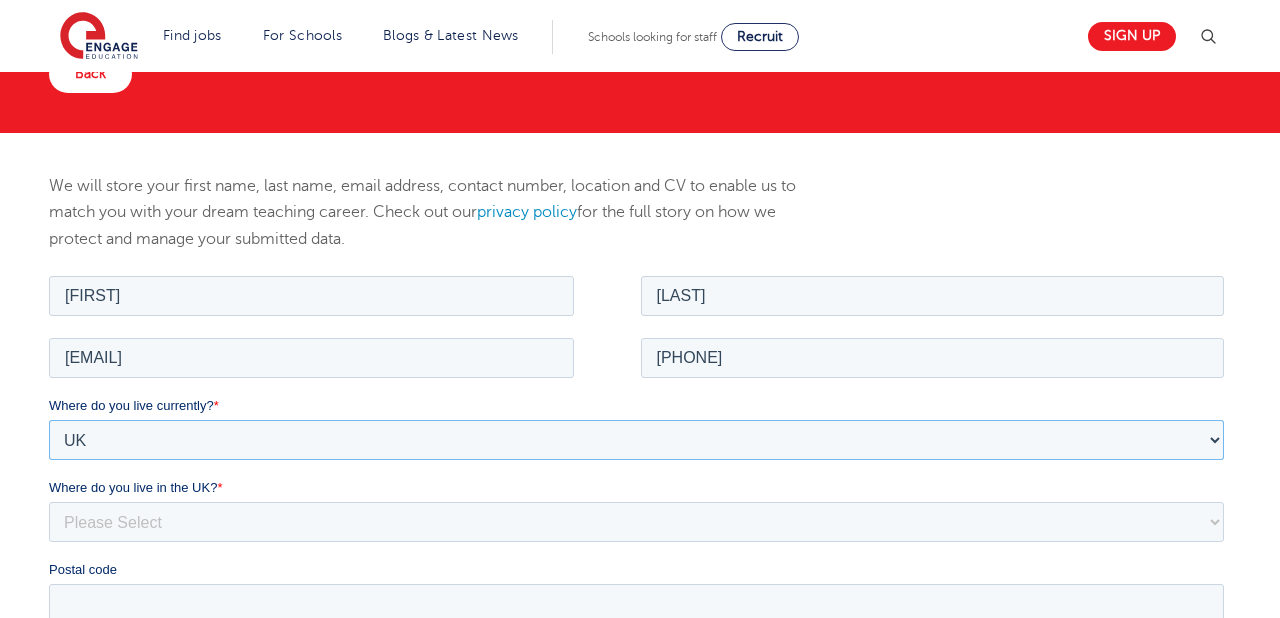 click on "Please Select UK Canada Ireland Australia New Zealand Europe USA South Africa Jamaica Africa Asia Middle East South America Caribbean" at bounding box center [635, 439] 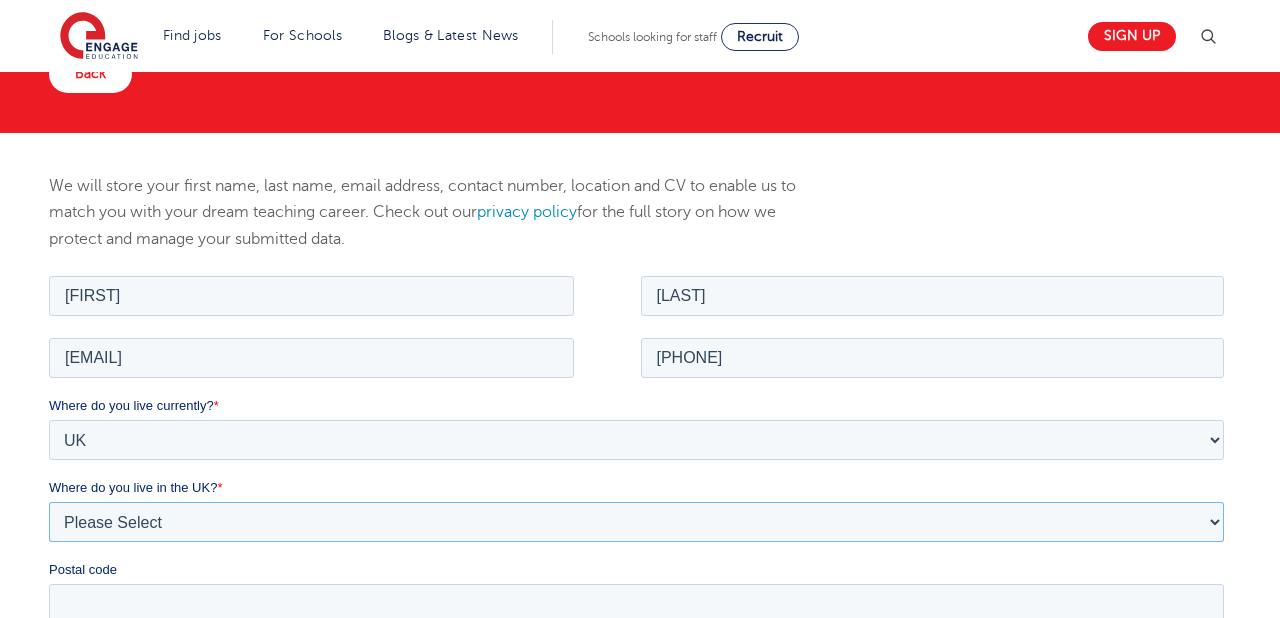 click on "Please Select Overseas Barnsley Bedfordshire Berkshire Bournemouth Bracknell Forest Bradford Brighton and Hove Bristol Buckinghamshire Calderdale Cambridgeshire Cheshire City of London City of Plymouth Cornwall County Durham Cumbria Derbyshire Devon Doncaster Dorset Durham Durham and North Yorkshire East Riding of Yorkshire East Sussex Essex Gloucestershire Hampshire Herefordshire Hertfordshire Hull Isle of Wight Kent Kirklees Lancashire Leeds Leicestershire Lincolnshire London Luton Luton South Luton Town Centre Manchester Medway Merseyside Milton Keynes Norfolk Northamptonshire North Somerset Northumberland North Yorkshire Nottinghamshire Oxfordshire Peterborough Poole Portsmouth Reading Rotherham Rutland Sheffield Shropshire Slough Somerset Southampton Southend On Sea South Yorkshire Staffordshire Suffolk Surrey Thurrock Torbay Tyne and Wear Wakefield Warwickshire West Berkshire West Midlands West Sussex West Yorkshire Wiltshire Windsor and Maidenhead Wokingham Worcestershire York" at bounding box center (635, 521) 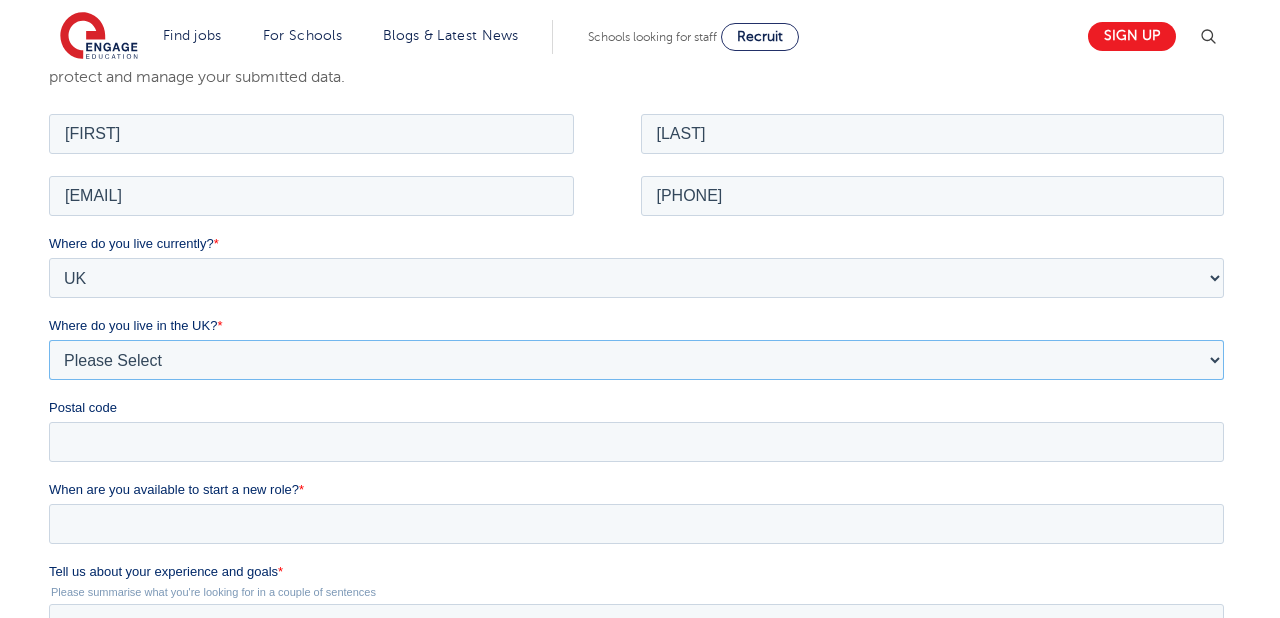 scroll, scrollTop: 320, scrollLeft: 0, axis: vertical 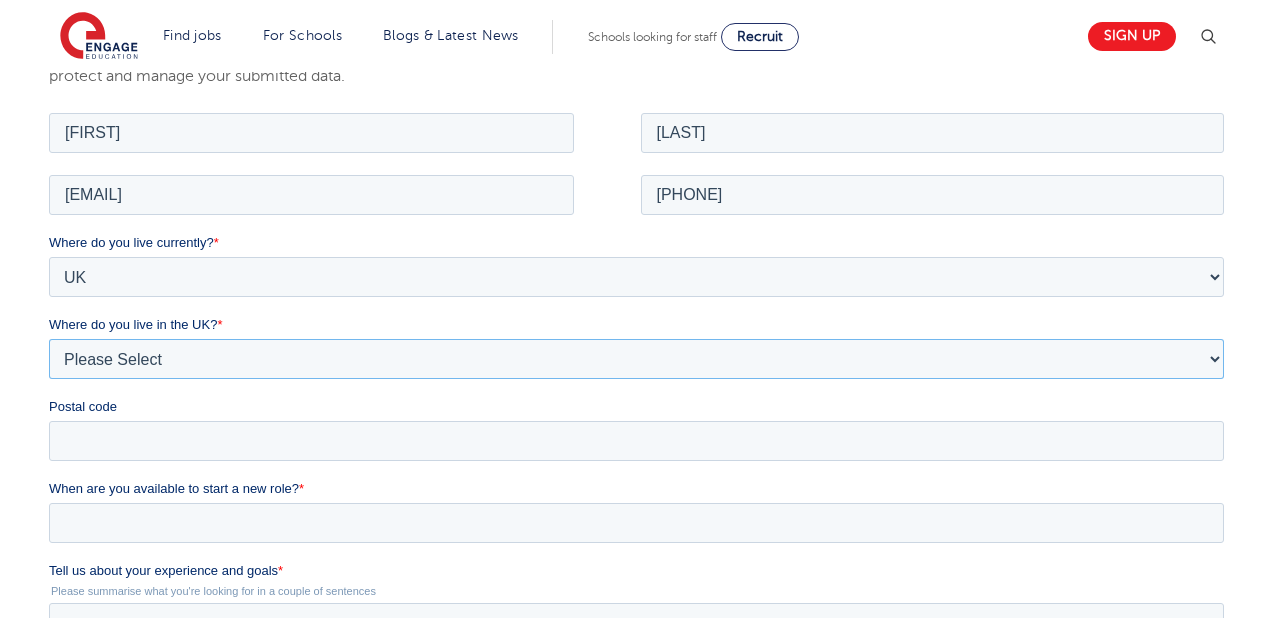 click on "Please Select Overseas Barnsley Bedfordshire Berkshire Bournemouth Bracknell Forest Bradford Brighton and Hove Bristol Buckinghamshire Calderdale Cambridgeshire Cheshire City of London City of Plymouth Cornwall County Durham Cumbria Derbyshire Devon Doncaster Dorset Durham Durham and North Yorkshire East Riding of Yorkshire East Sussex Essex Gloucestershire Hampshire Herefordshire Hertfordshire Hull Isle of Wight Kent Kirklees Lancashire Leeds Leicestershire Lincolnshire London Luton Luton South Luton Town Centre Manchester Medway Merseyside Milton Keynes Norfolk Northamptonshire North Somerset Northumberland North Yorkshire Nottinghamshire Oxfordshire Peterborough Poole Portsmouth Reading Rotherham Rutland Sheffield Shropshire Slough Somerset Southampton Southend On Sea South Yorkshire Staffordshire Suffolk Surrey Thurrock Torbay Tyne and Wear Wakefield Warwickshire West Berkshire West Midlands West Sussex West Yorkshire Wiltshire Windsor and Maidenhead Wokingham Worcestershire York" at bounding box center [635, 358] 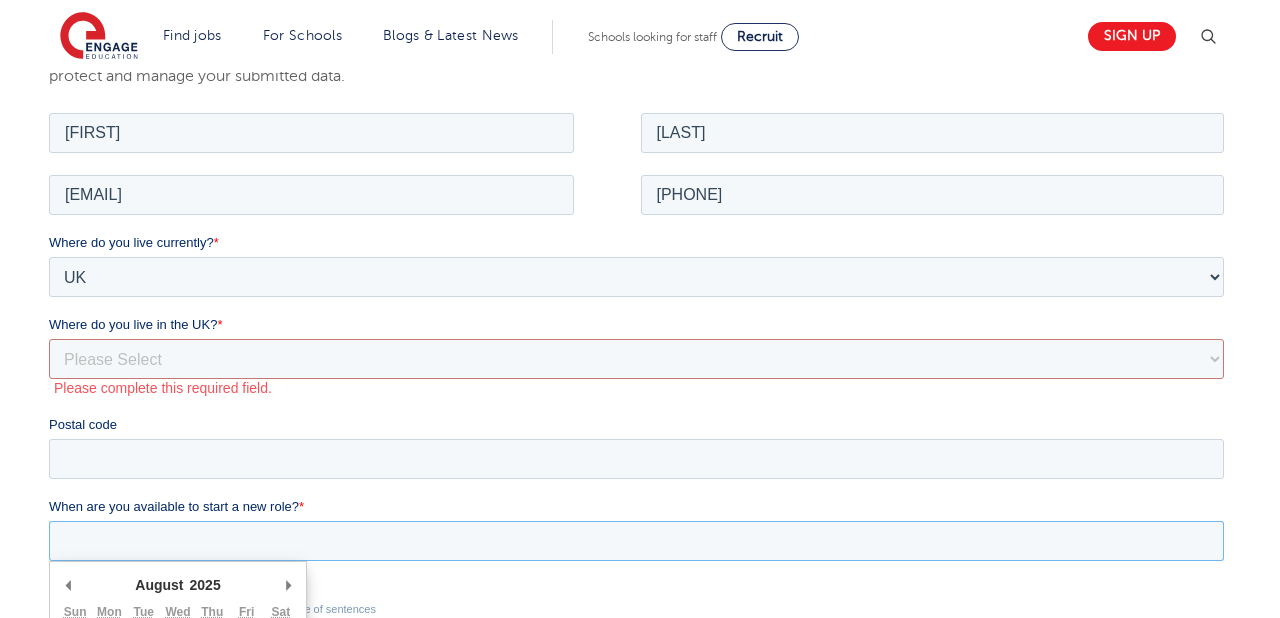 click on "When are you available to start a new role? *" at bounding box center (635, 540) 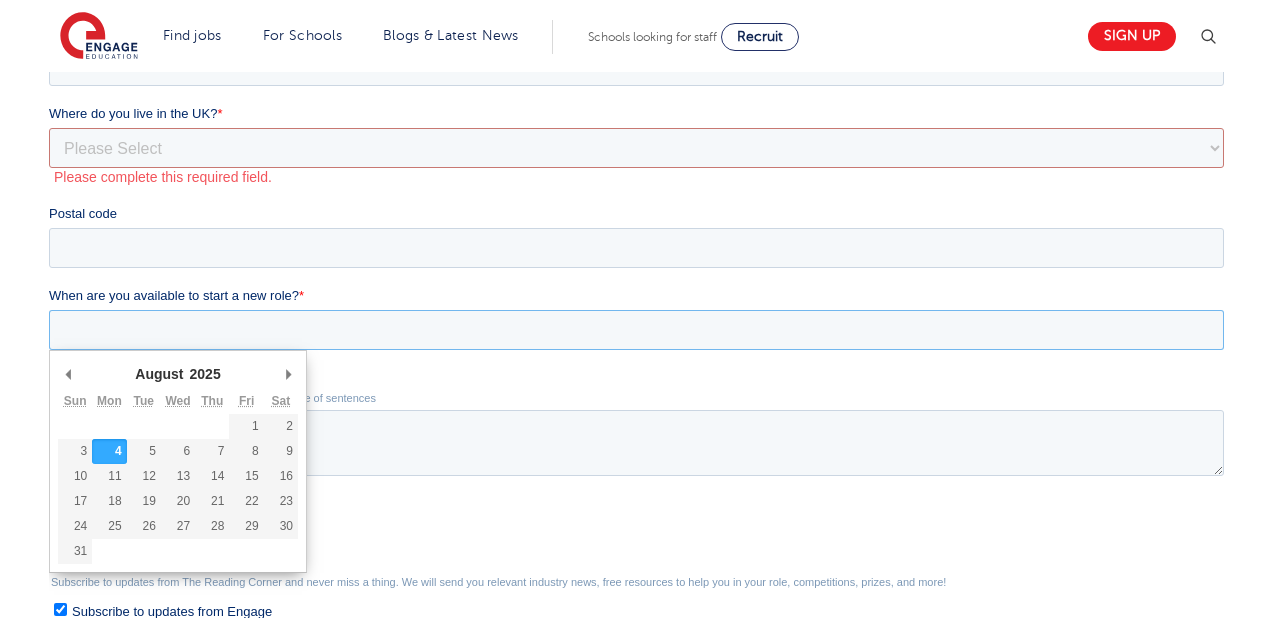 scroll, scrollTop: 532, scrollLeft: 0, axis: vertical 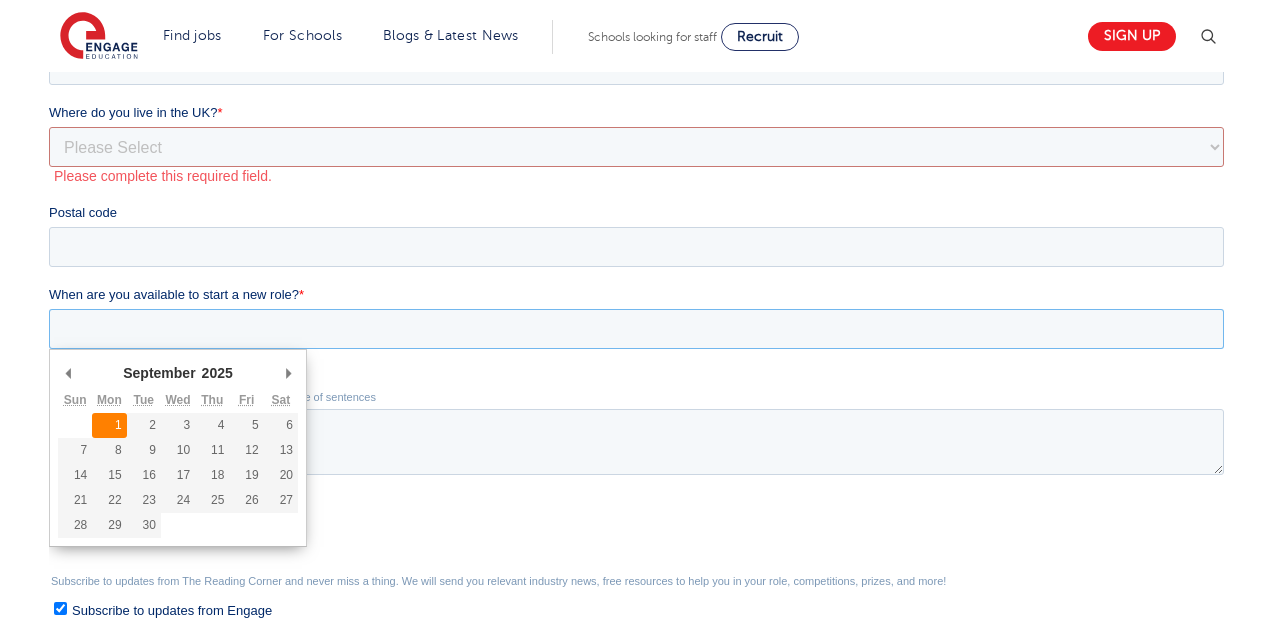 type on "[DATE]" 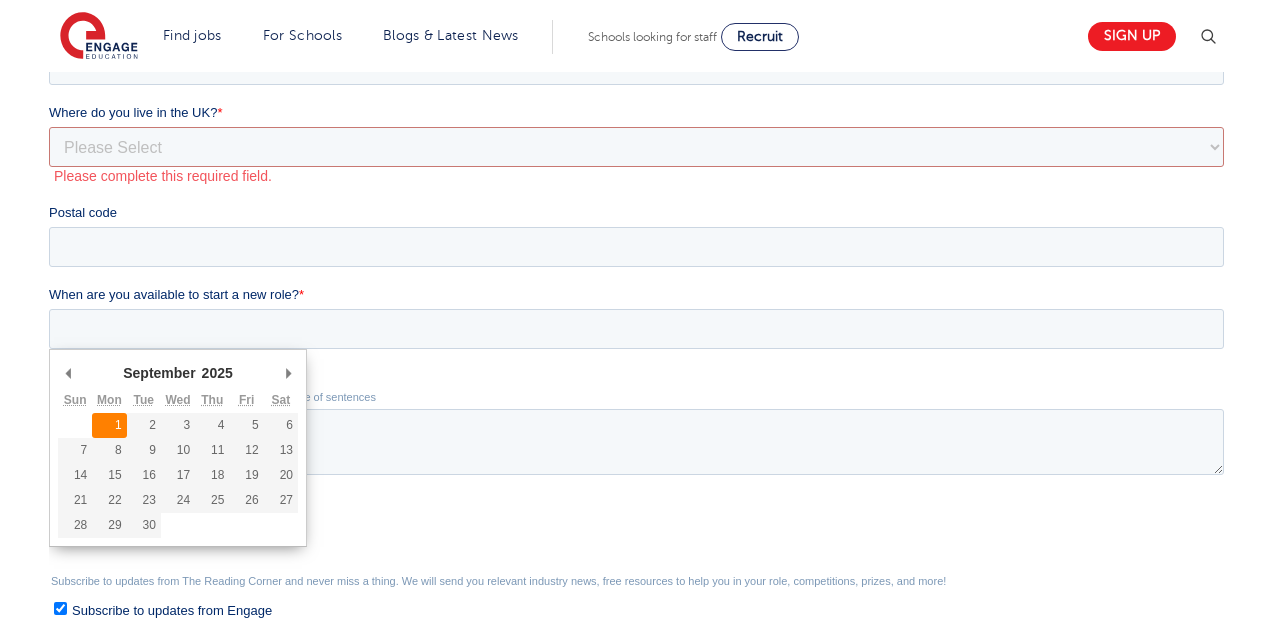 type on "[DATE]" 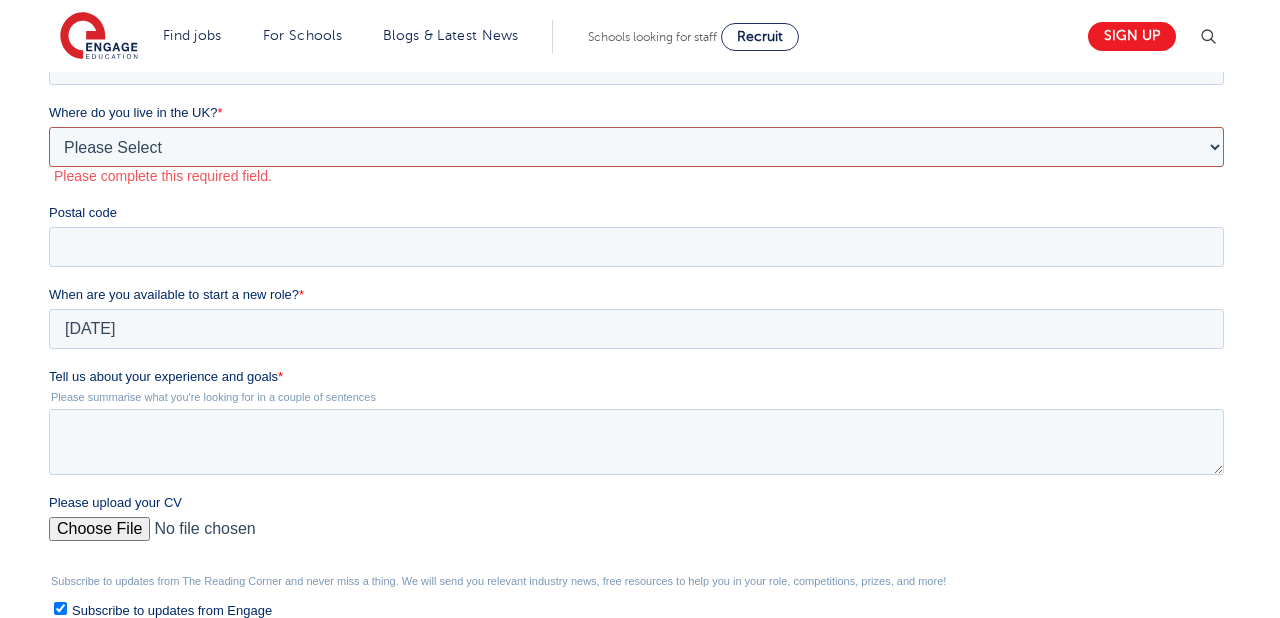 click on "Please Select Overseas Barnsley Bedfordshire Berkshire Bournemouth Bracknell Forest Bradford Brighton and Hove Bristol Buckinghamshire Calderdale Cambridgeshire Cheshire City of London City of Plymouth Cornwall County Durham Cumbria Derbyshire Devon Doncaster Dorset Durham Durham and North Yorkshire East Riding of Yorkshire East Sussex Essex Gloucestershire Hampshire Herefordshire Hertfordshire Hull Isle of Wight Kent Kirklees Lancashire Leeds Leicestershire Lincolnshire London Luton Luton South Luton Town Centre Manchester Medway Merseyside Milton Keynes Norfolk Northamptonshire North Somerset Northumberland North Yorkshire Nottinghamshire Oxfordshire Peterborough Poole Portsmouth Reading Rotherham Rutland Sheffield Shropshire Slough Somerset Southampton Southend On Sea South Yorkshire Staffordshire Suffolk Surrey Thurrock Torbay Tyne and Wear Wakefield Warwickshire West Berkshire West Midlands West Sussex West Yorkshire Wiltshire Windsor and Maidenhead Wokingham Worcestershire York" at bounding box center (635, 147) 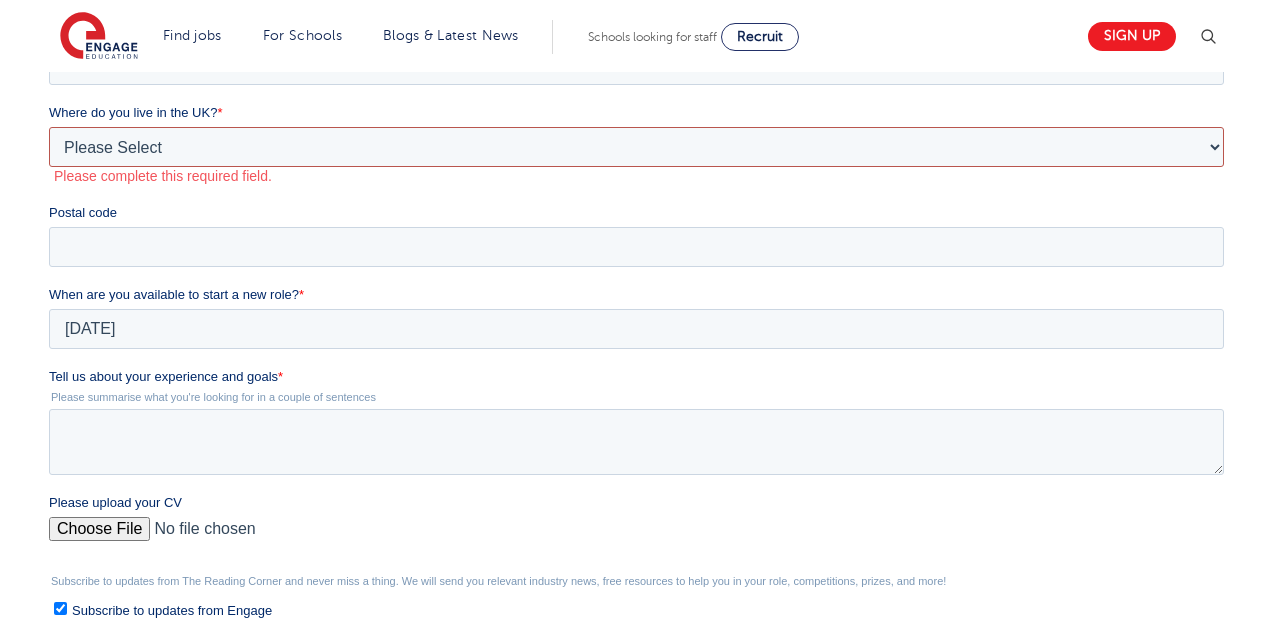 click on "Please Select Overseas Barnsley Bedfordshire Berkshire Bournemouth Bracknell Forest Bradford Brighton and Hove Bristol Buckinghamshire Calderdale Cambridgeshire Cheshire City of London City of Plymouth Cornwall County Durham Cumbria Derbyshire Devon Doncaster Dorset Durham Durham and North Yorkshire East Riding of Yorkshire East Sussex Essex Gloucestershire Hampshire Herefordshire Hertfordshire Hull Isle of Wight Kent Kirklees Lancashire Leeds Leicestershire Lincolnshire London Luton Luton South Luton Town Centre Manchester Medway Merseyside Milton Keynes Norfolk Northamptonshire North Somerset Northumberland North Yorkshire Nottinghamshire Oxfordshire Peterborough Poole Portsmouth Reading Rotherham Rutland Sheffield Shropshire Slough Somerset Southampton Southend On Sea South Yorkshire Staffordshire Suffolk Surrey Thurrock Torbay Tyne and Wear Wakefield Warwickshire West Berkshire West Midlands West Sussex West Yorkshire Wiltshire Windsor and Maidenhead Wokingham Worcestershire York" at bounding box center (635, 147) 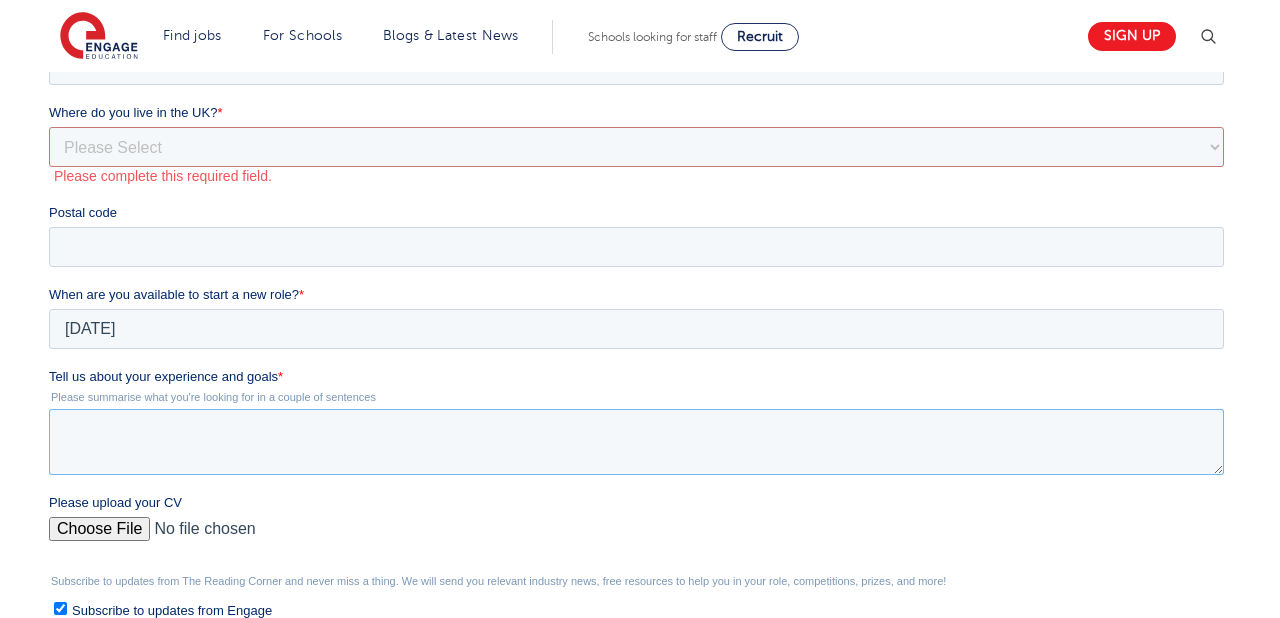 click on "Tell us about your experience and goals *" at bounding box center (635, 442) 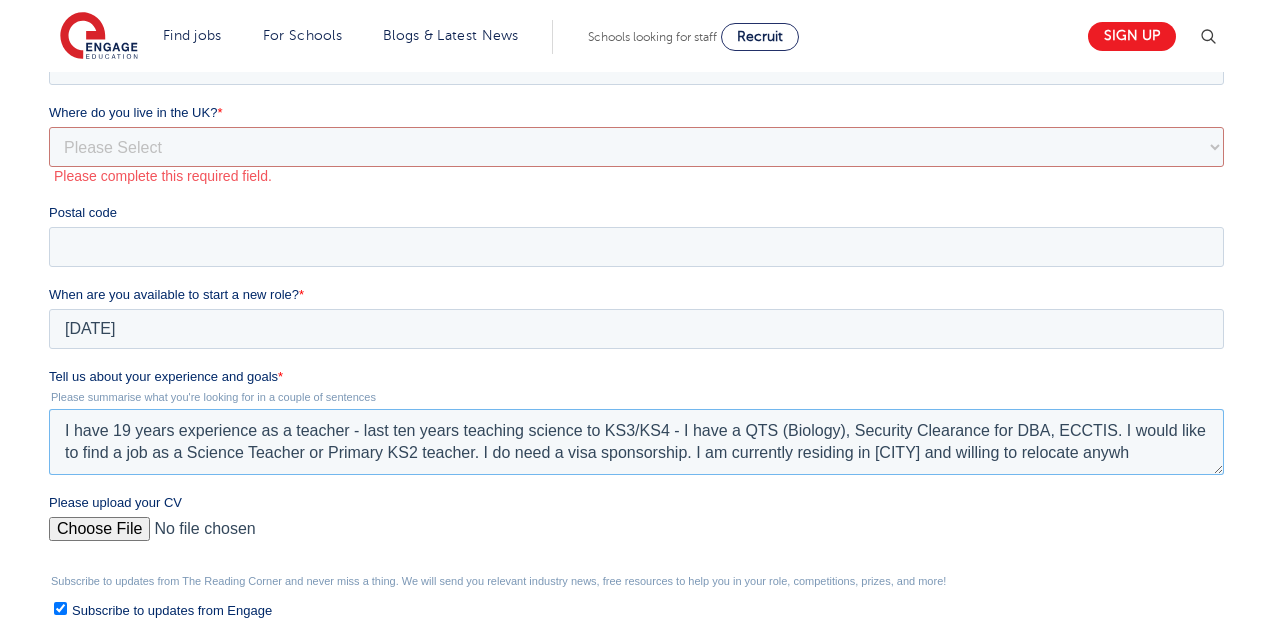 scroll, scrollTop: 10, scrollLeft: 0, axis: vertical 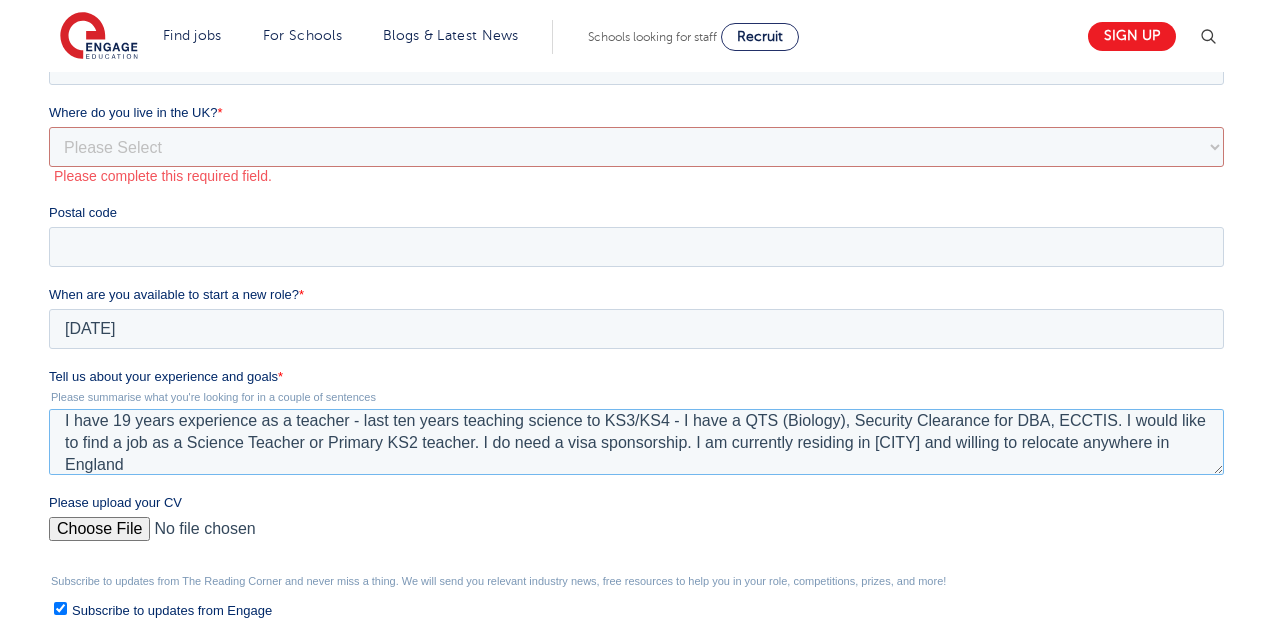 type on "I have 19 years experience as a teacher - last ten years teaching science to KS3/KS4 - I have a QTS (Biology), Security Clearance for DBA, ECCTIS. I would like to find a job as a Science Teacher or Primary KS2 teacher. I do need a visa sponsorship. I am currently residing in [CITY] and willing to relocate anywhere in England" 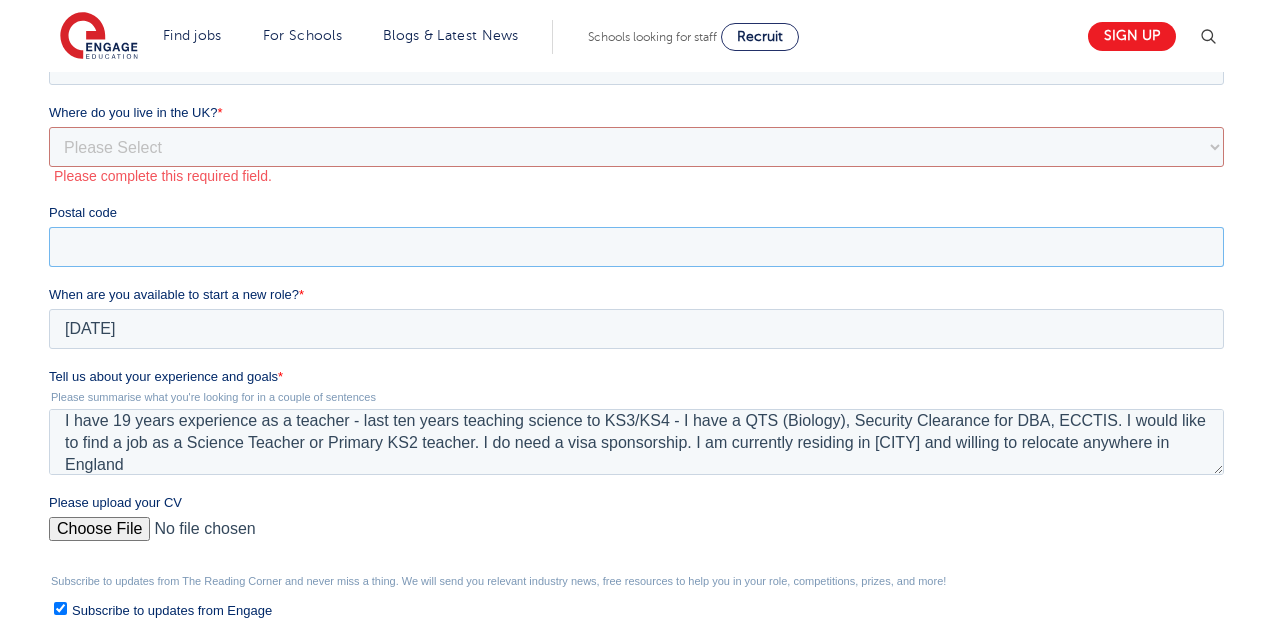 click on "Postal code" at bounding box center [635, 247] 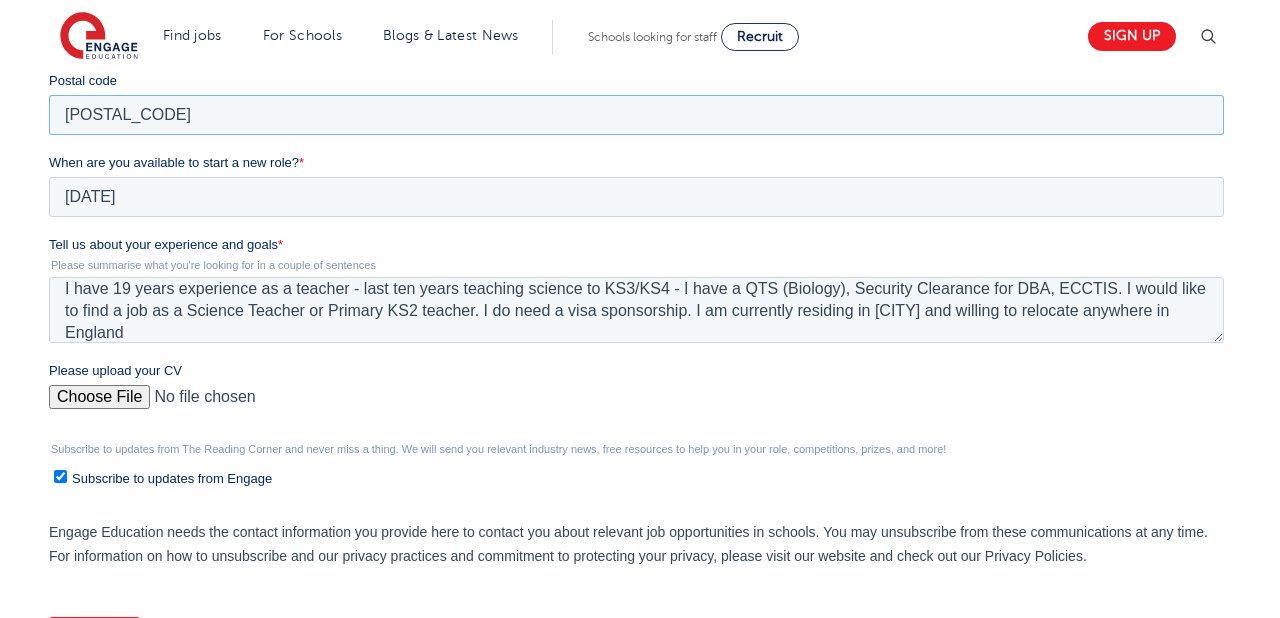 scroll, scrollTop: 689, scrollLeft: 0, axis: vertical 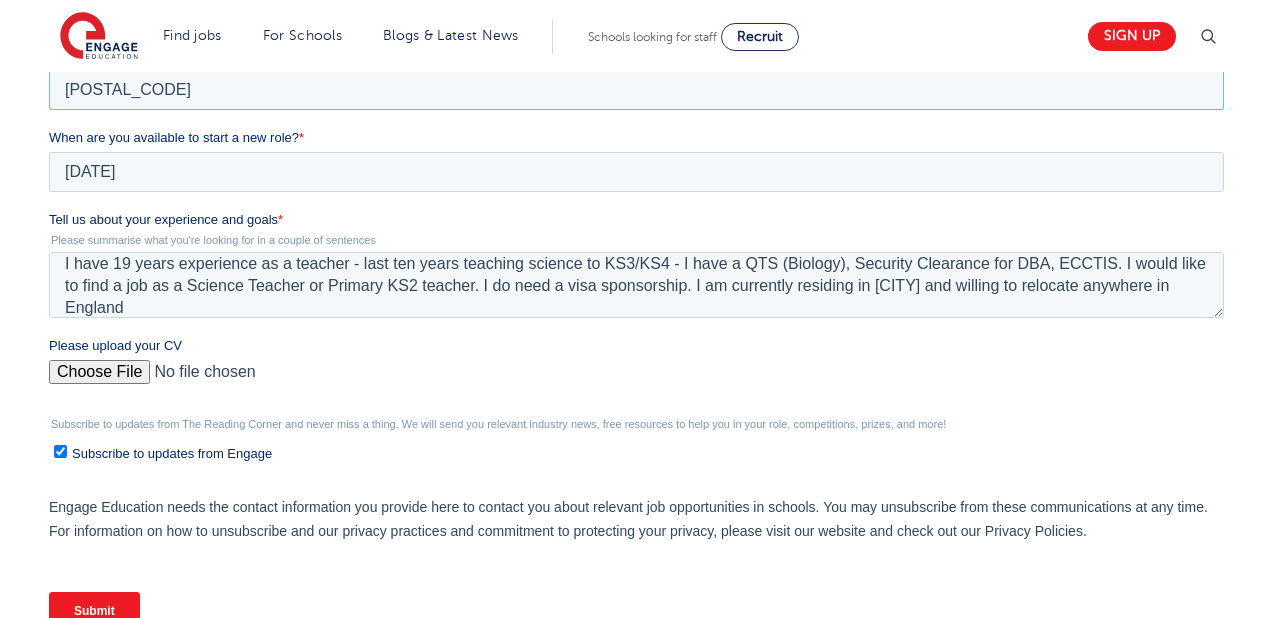 type on "[POSTAL_CODE]" 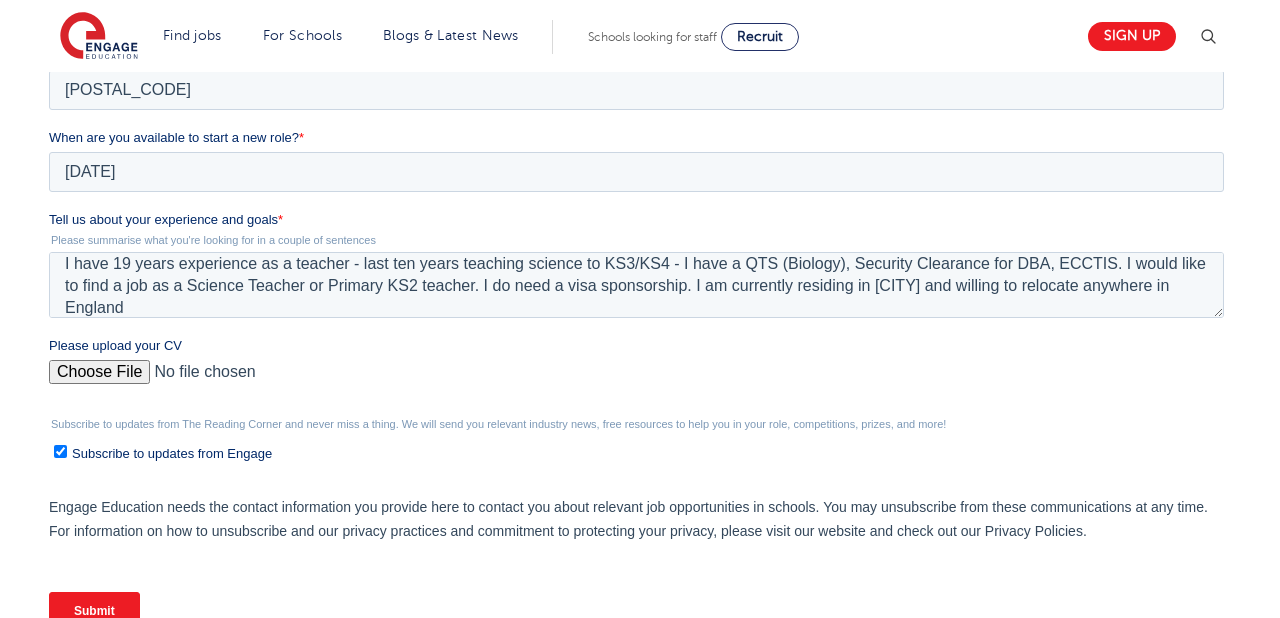 click on "Please upload your CV" at bounding box center (635, 380) 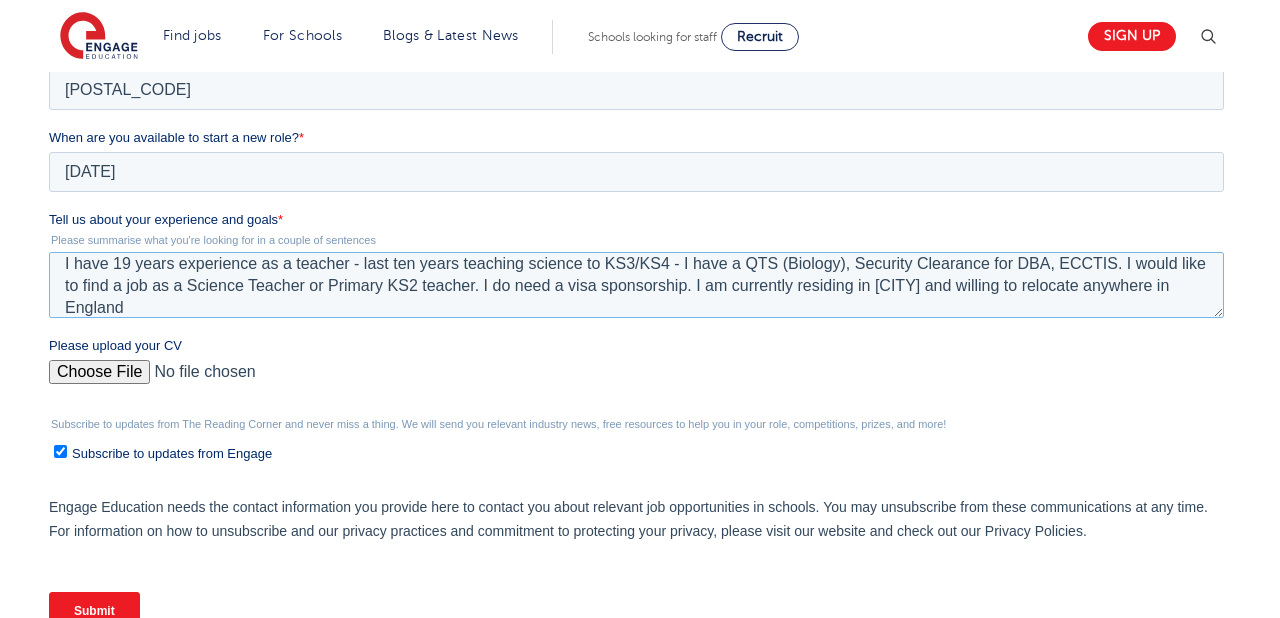 click on "I have 19 years experience as a teacher - last ten years teaching science to KS3/KS4 - I have a QTS (Biology), Security Clearance for DBA, ECCTIS. I would like to find a job as a Science Teacher or Primary KS2 teacher. I do need a visa sponsorship. I am currently residing in [CITY] and willing to relocate anywhere in England" at bounding box center [635, 285] 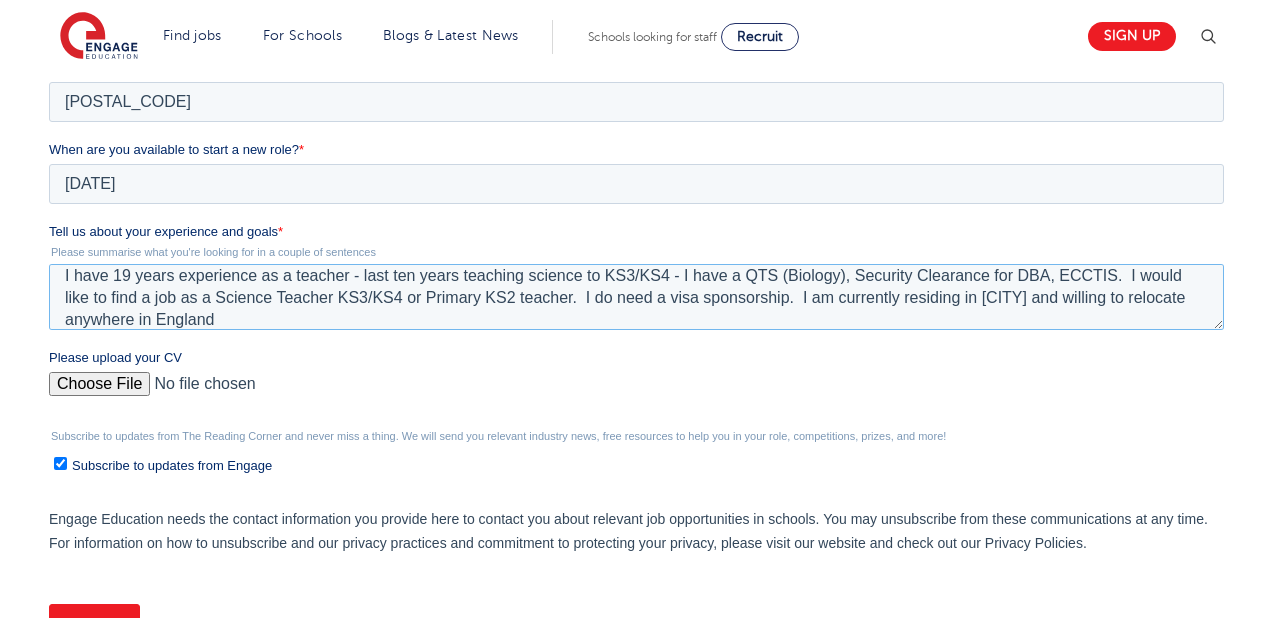 scroll, scrollTop: 767, scrollLeft: 0, axis: vertical 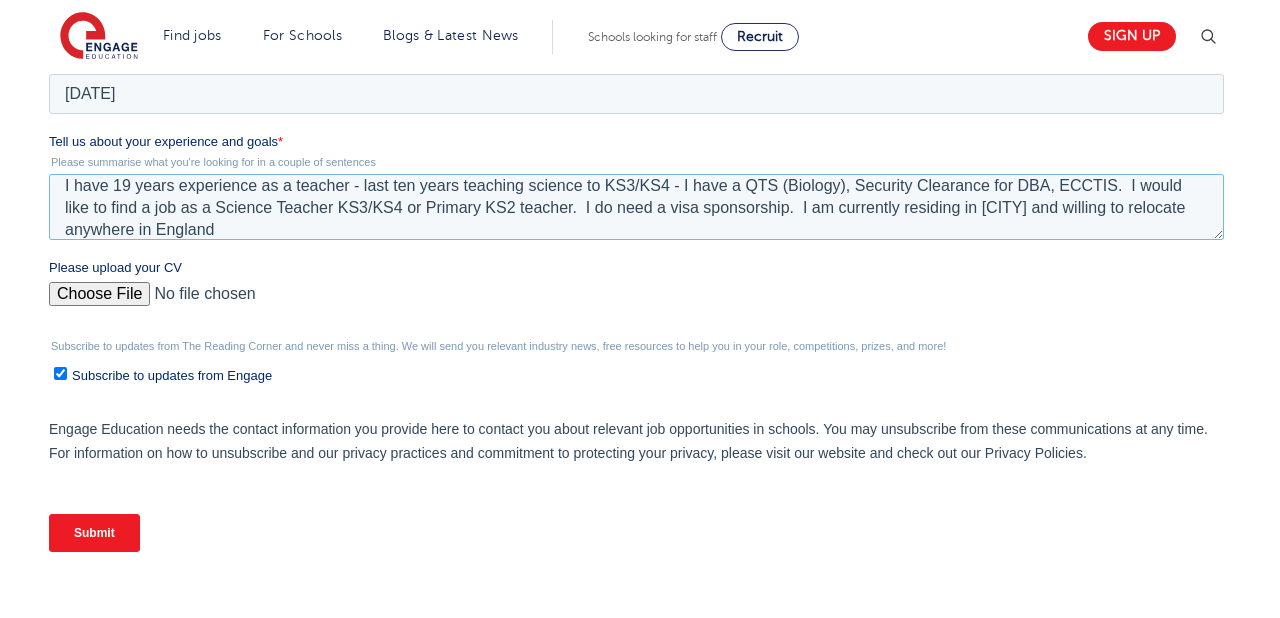 type on "I have 19 years experience as a teacher - last ten years teaching science to KS3/KS4 - I have a QTS (Biology), Security Clearance for DBA, ECCTIS.  I would like to find a job as a Science Teacher KS3/KS4 or Primary KS2 teacher.  I do need a visa sponsorship.  I am currently residing in [CITY] and willing to relocate anywhere in England" 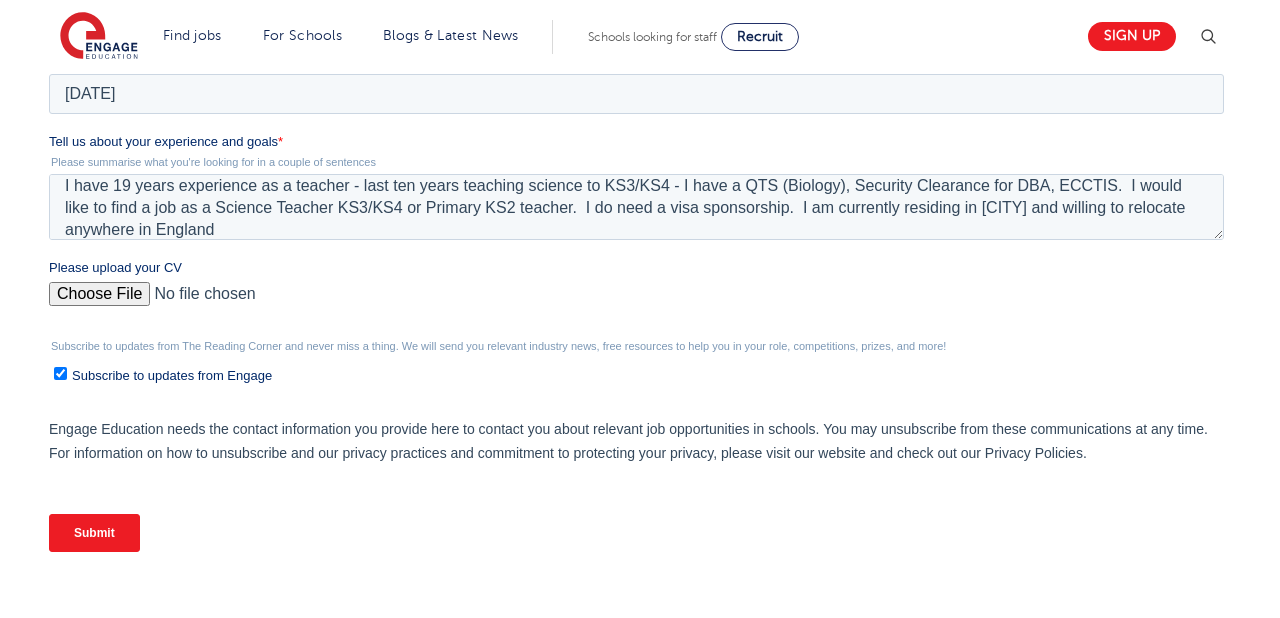 click on "Submit" at bounding box center [93, 533] 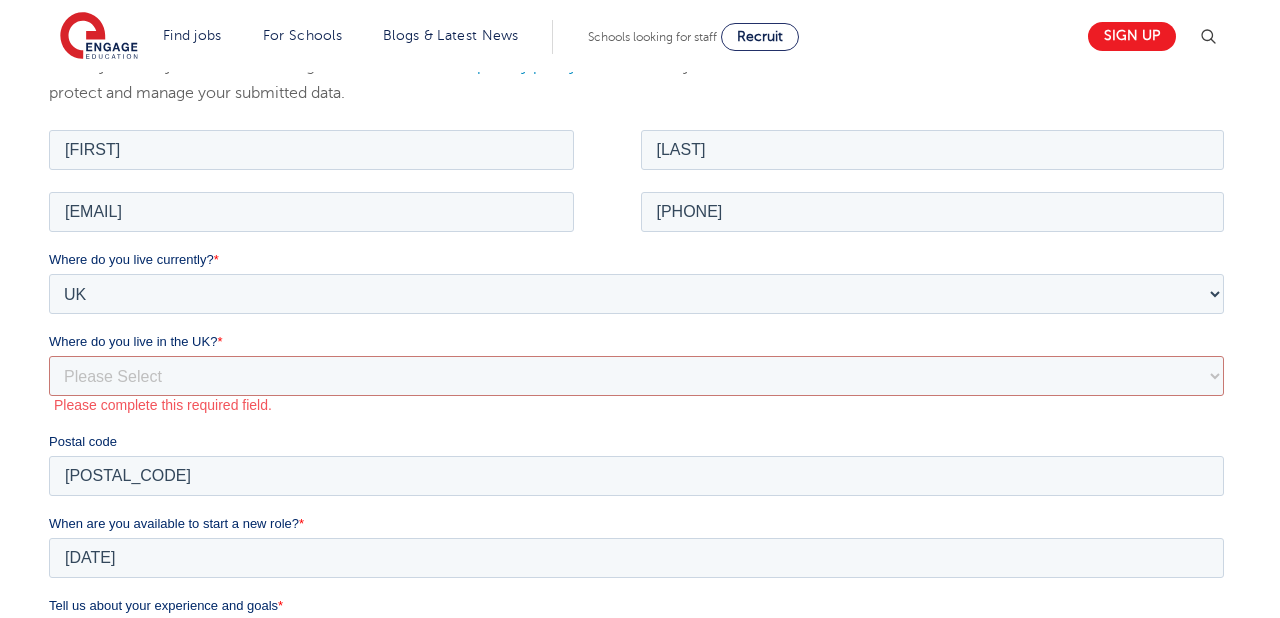 scroll, scrollTop: 282, scrollLeft: 0, axis: vertical 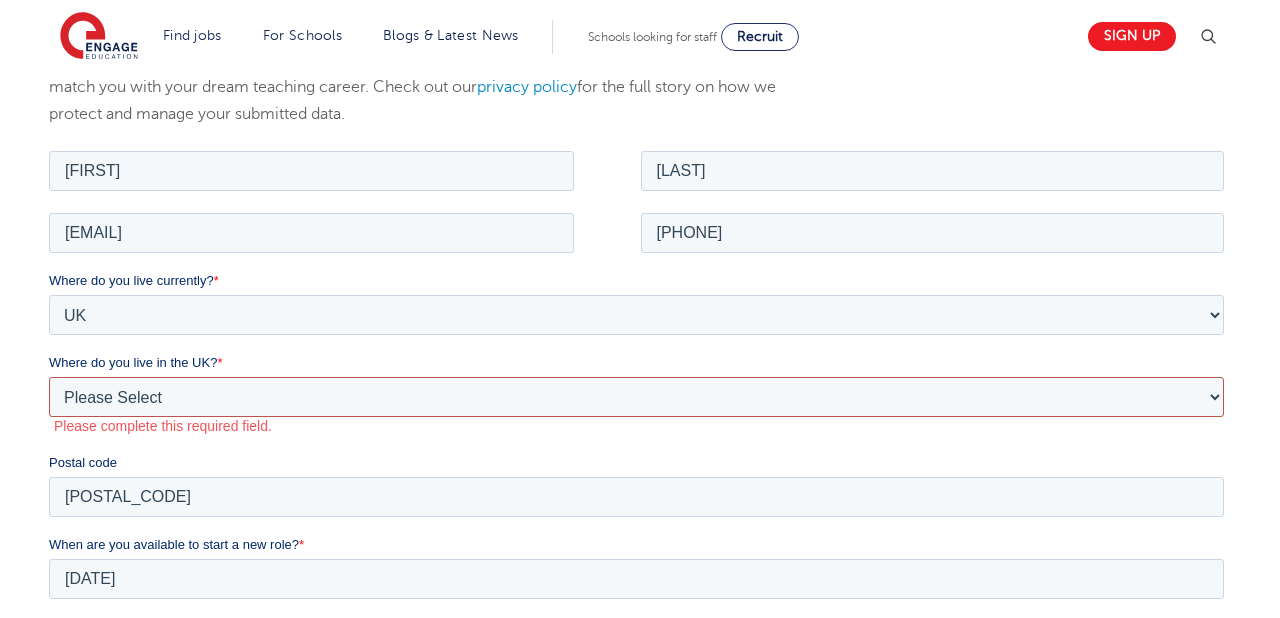 click on "Please Select Overseas Barnsley Bedfordshire Berkshire Bournemouth Bracknell Forest Bradford Brighton and Hove Bristol Buckinghamshire Calderdale Cambridgeshire Cheshire City of London City of Plymouth Cornwall County Durham Cumbria Derbyshire Devon Doncaster Dorset Durham Durham and North Yorkshire East Riding of Yorkshire East Sussex Essex Gloucestershire Hampshire Herefordshire Hertfordshire Hull Isle of Wight Kent Kirklees Lancashire Leeds Leicestershire Lincolnshire London Luton Luton South Luton Town Centre Manchester Medway Merseyside Milton Keynes Norfolk Northamptonshire North Somerset Northumberland North Yorkshire Nottinghamshire Oxfordshire Peterborough Poole Portsmouth Reading Rotherham Rutland Sheffield Shropshire Slough Somerset Southampton Southend On Sea South Yorkshire Staffordshire Suffolk Surrey Thurrock Torbay Tyne and Wear Wakefield Warwickshire West Berkshire West Midlands West Sussex West Yorkshire Wiltshire Windsor and Maidenhead Wokingham Worcestershire York" at bounding box center [635, 396] 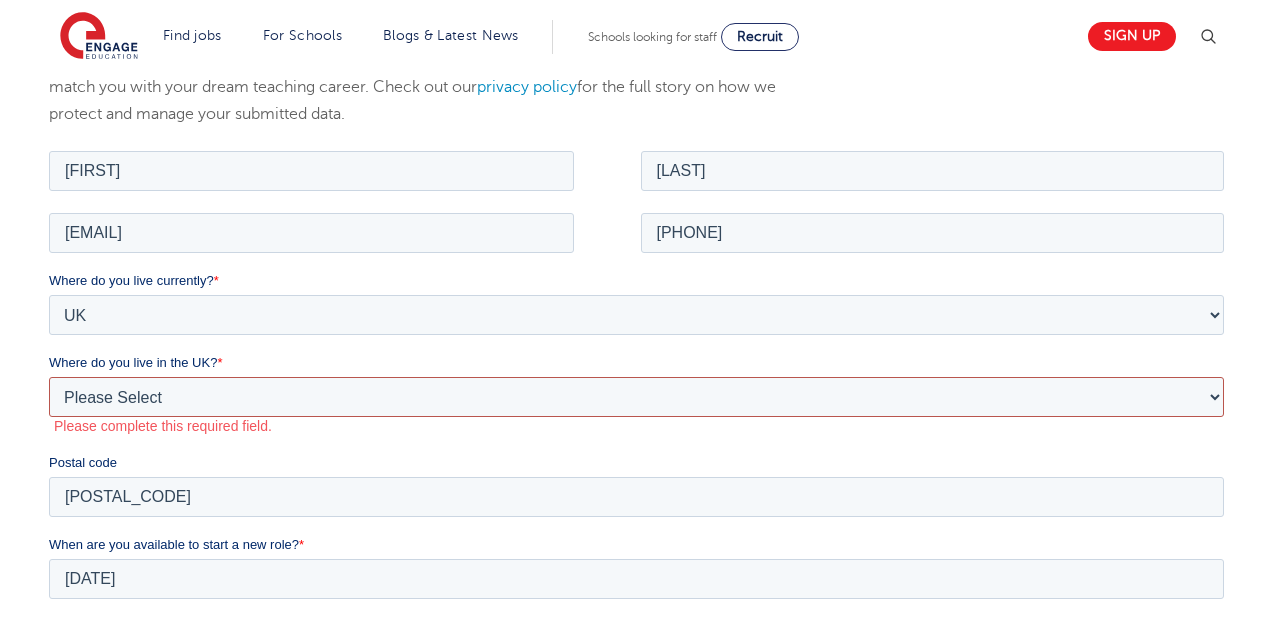 select on "Manchester" 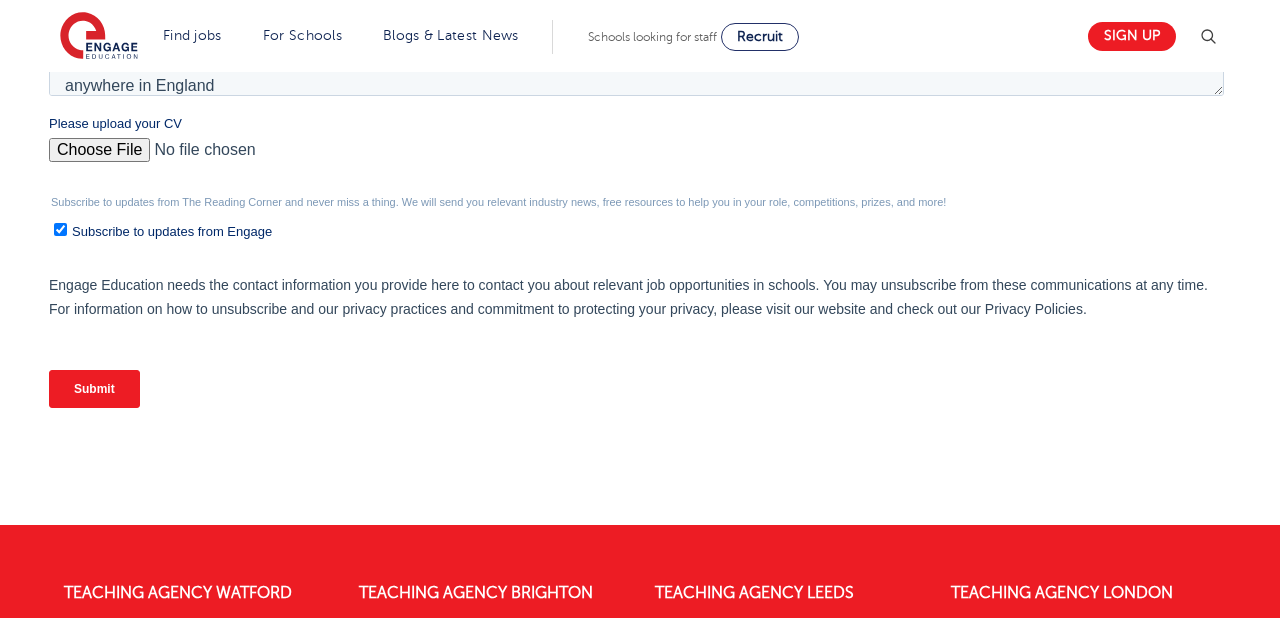 scroll, scrollTop: 904, scrollLeft: 0, axis: vertical 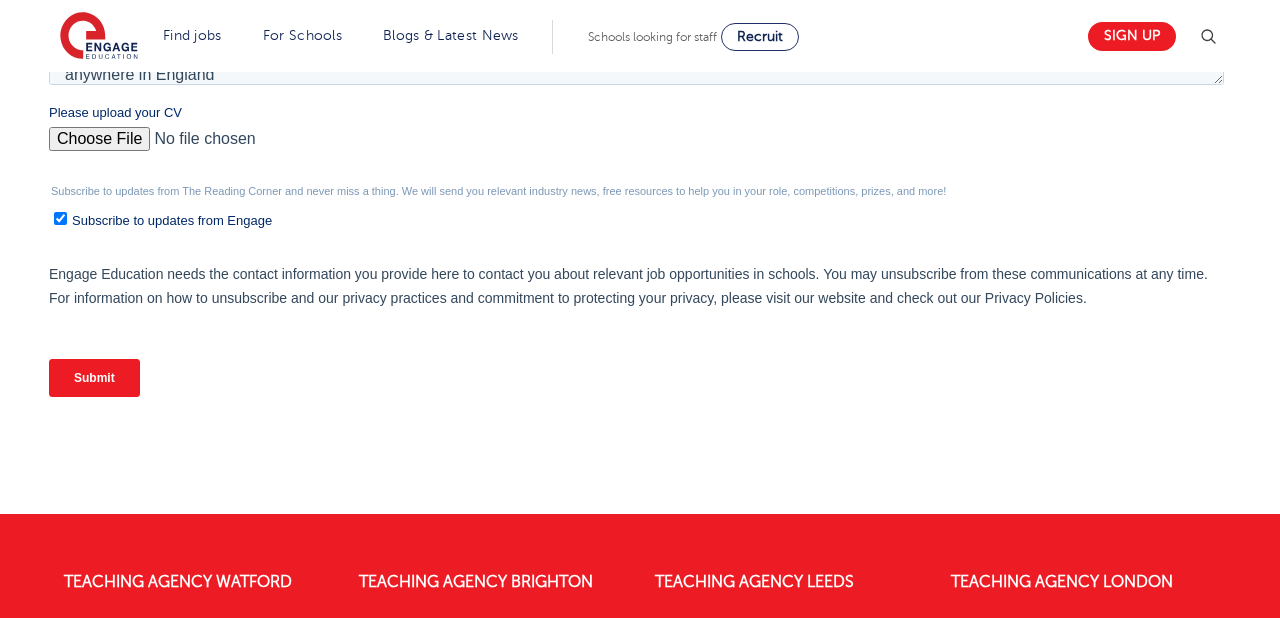 click on "Submit" at bounding box center [93, 378] 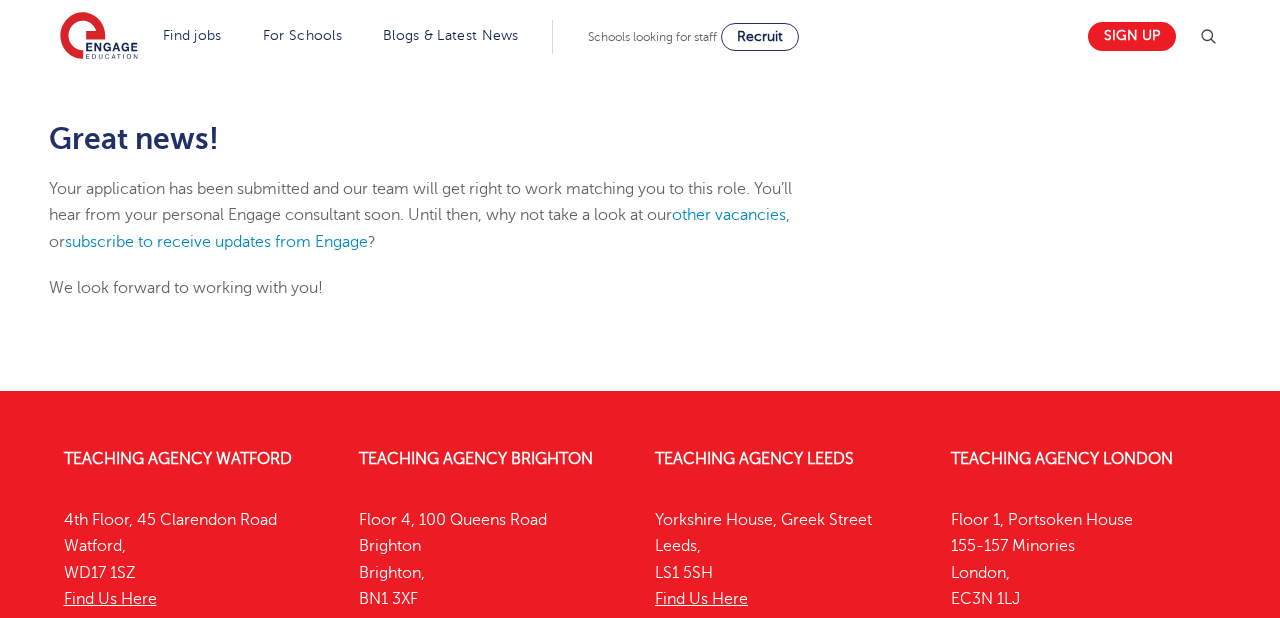 scroll, scrollTop: 0, scrollLeft: 0, axis: both 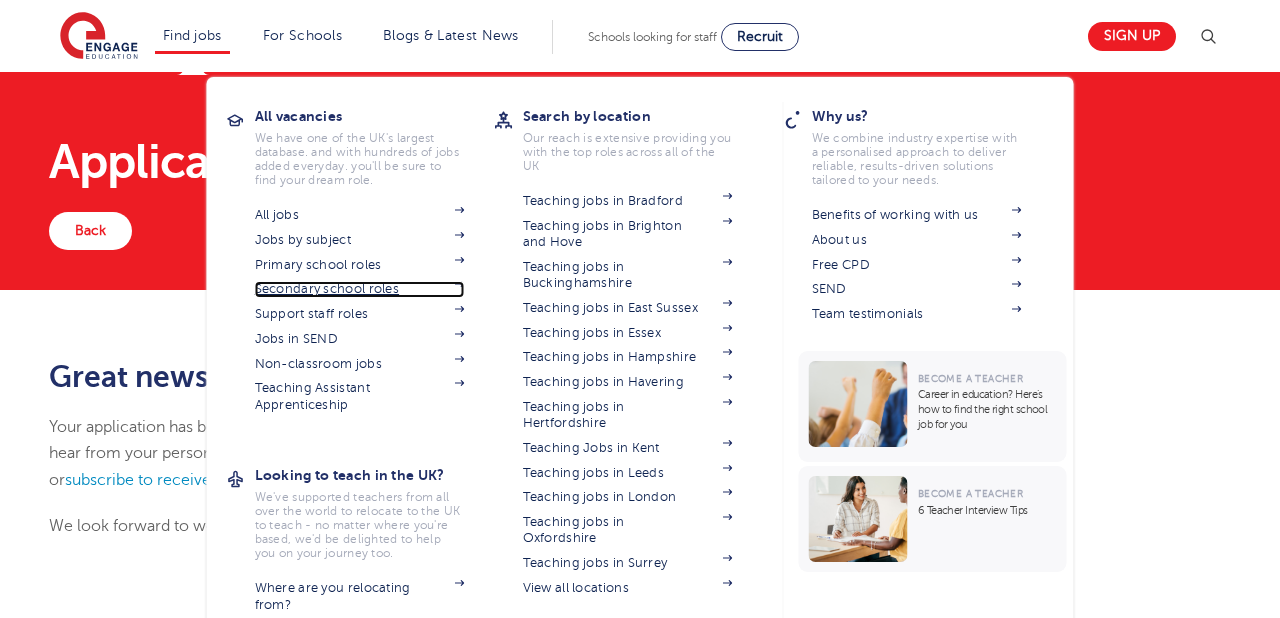 click on "Secondary school roles" at bounding box center [360, 289] 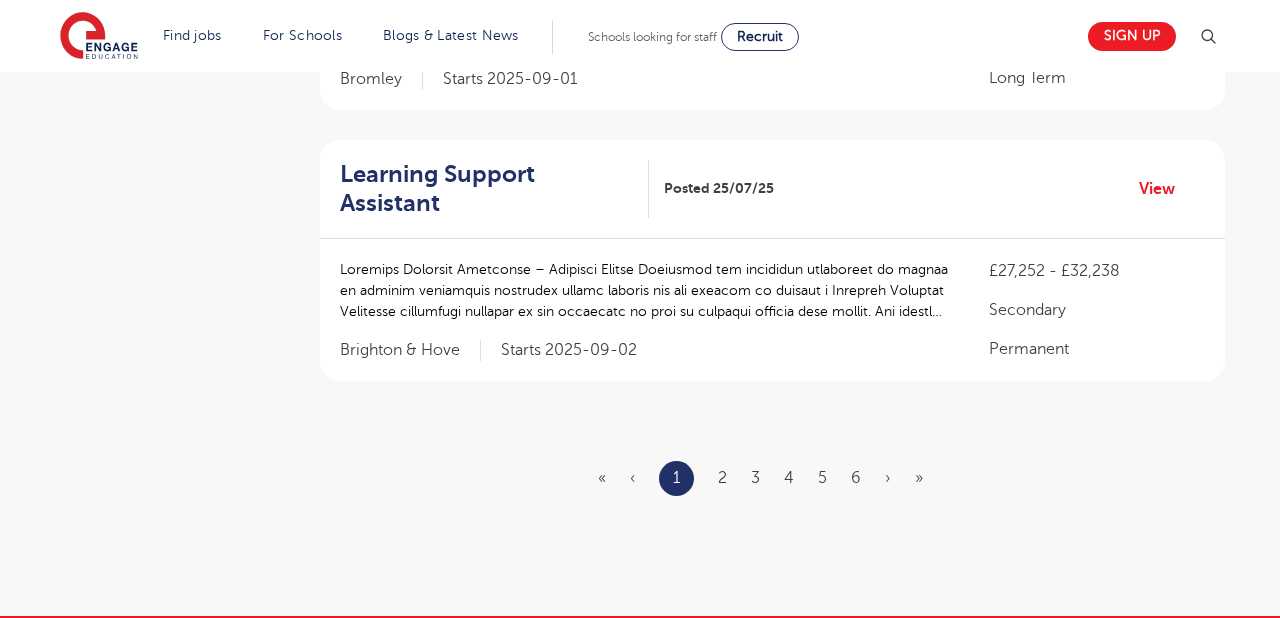 scroll, scrollTop: 2320, scrollLeft: 0, axis: vertical 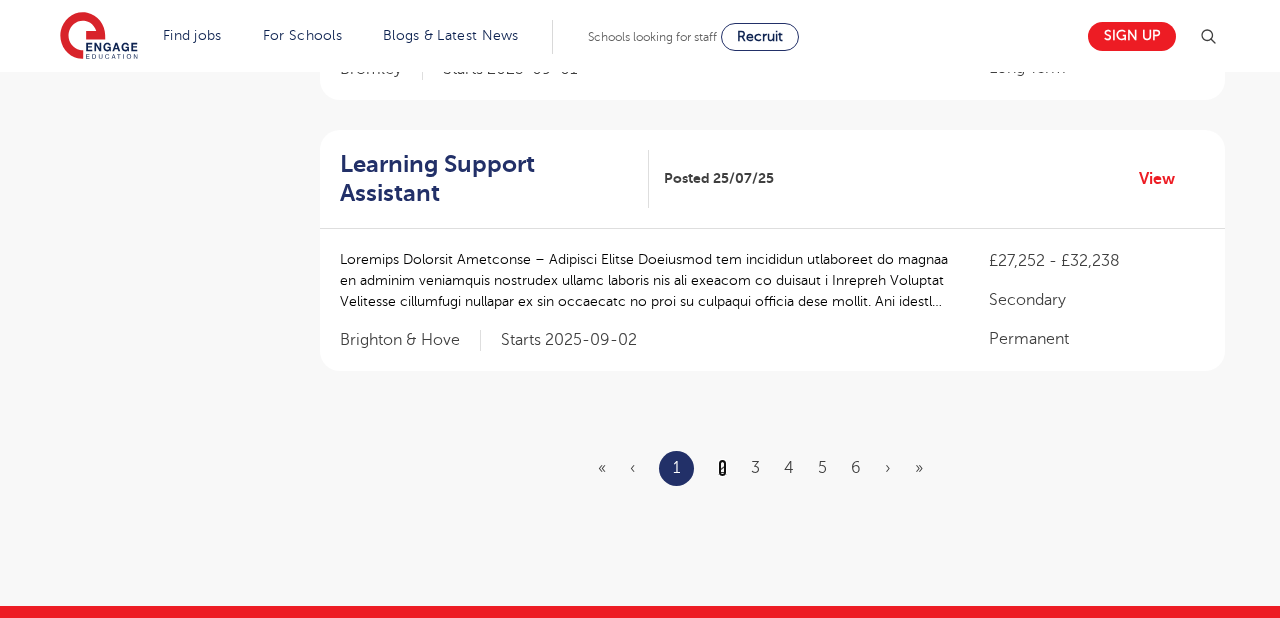 click on "2" at bounding box center (722, 468) 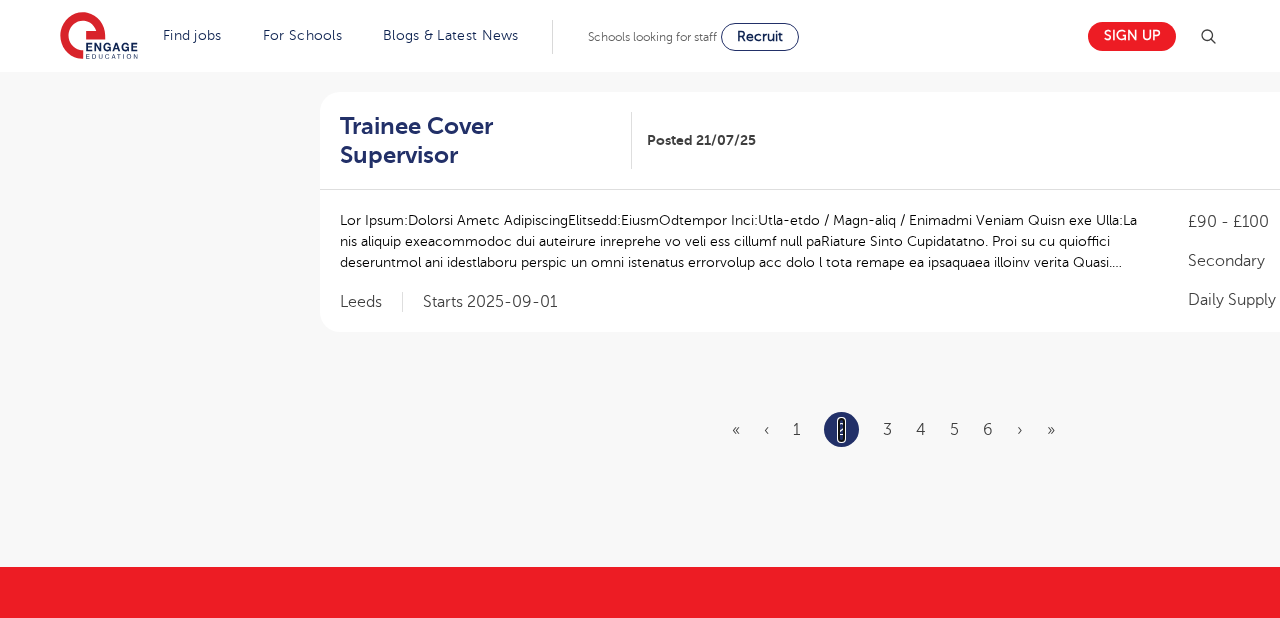 scroll, scrollTop: 2561, scrollLeft: 0, axis: vertical 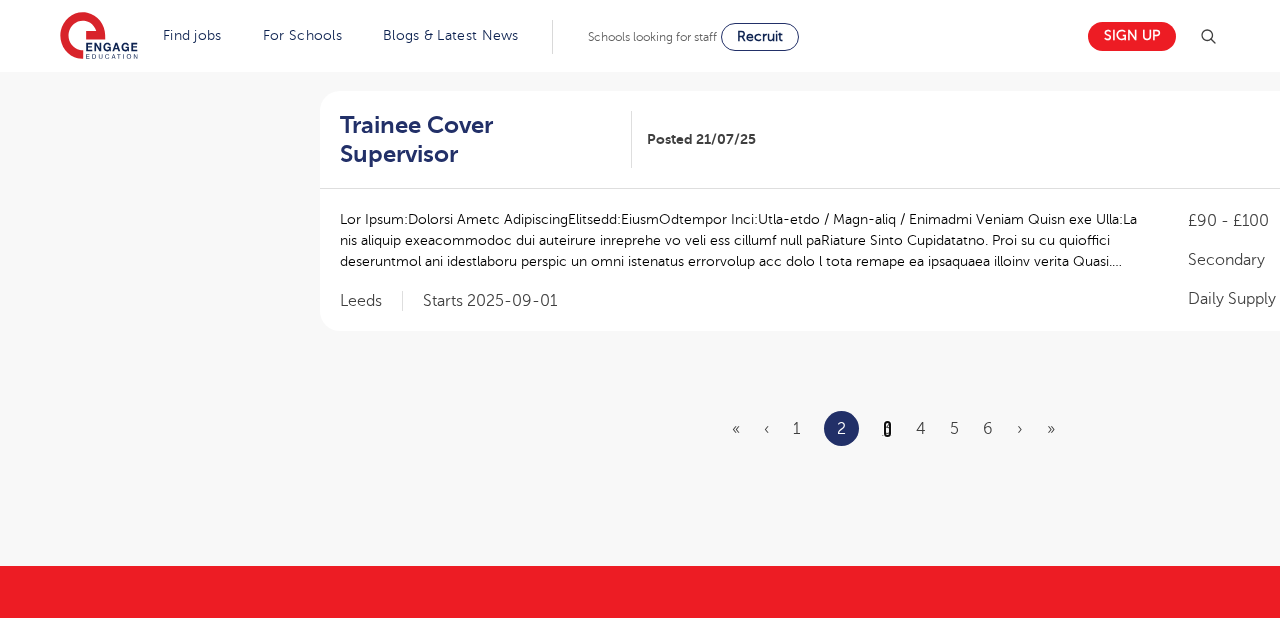 click on "3" at bounding box center (887, 429) 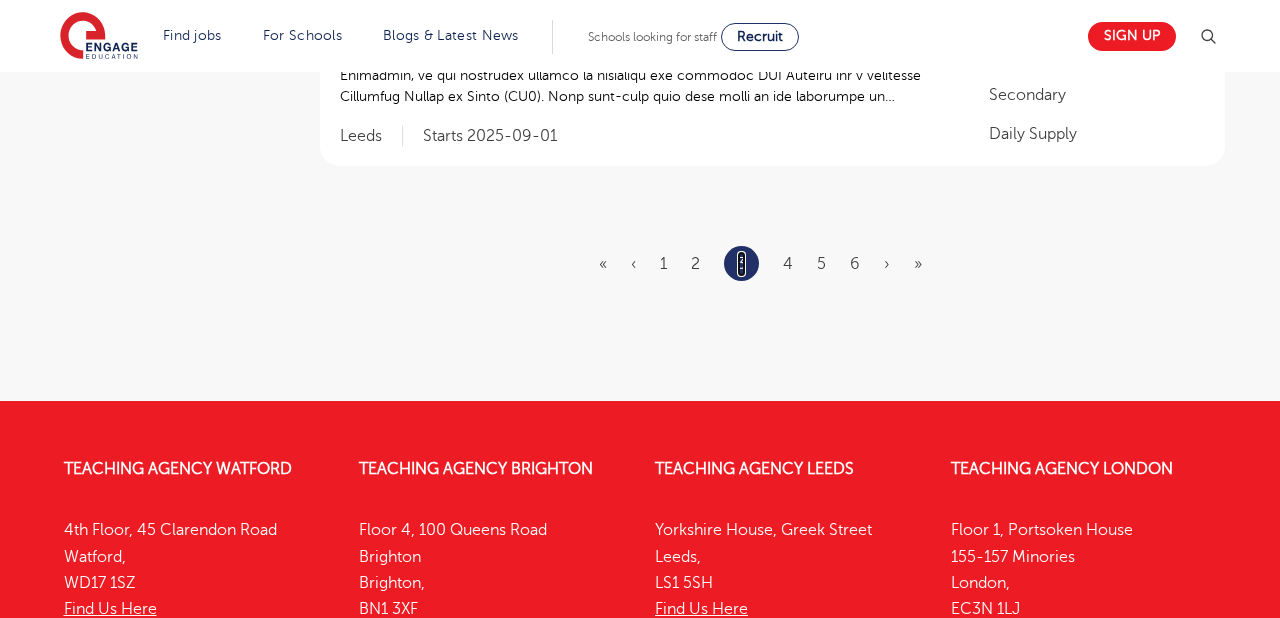 scroll, scrollTop: 2584, scrollLeft: 0, axis: vertical 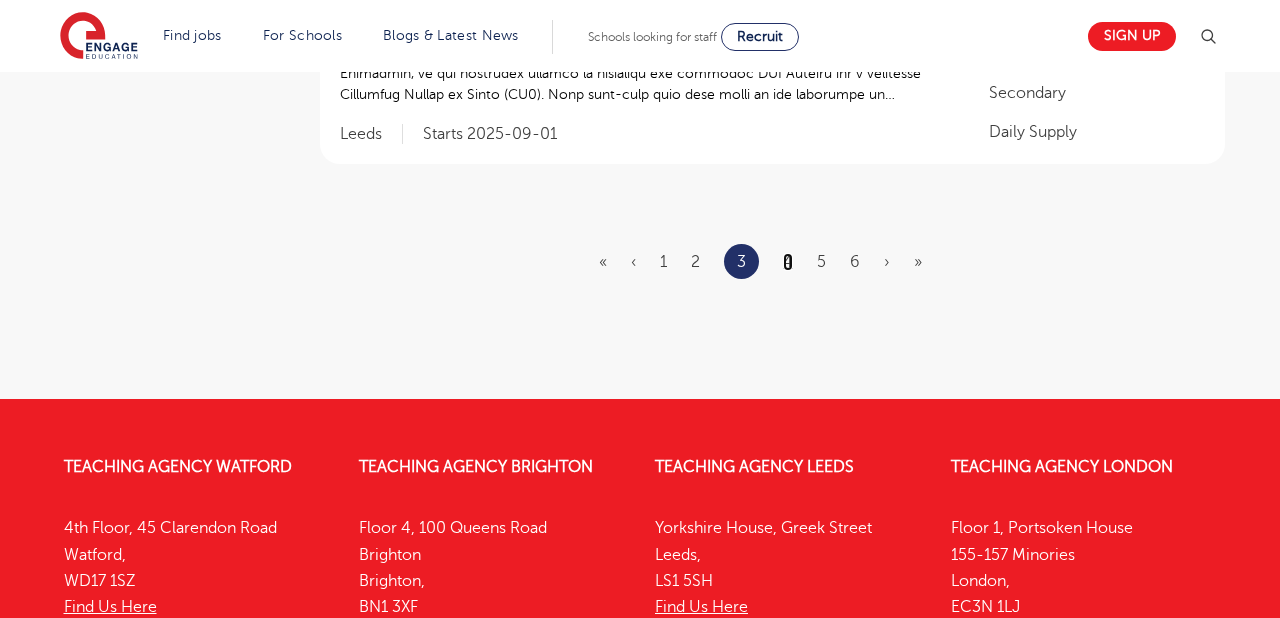 click on "4" at bounding box center [788, 262] 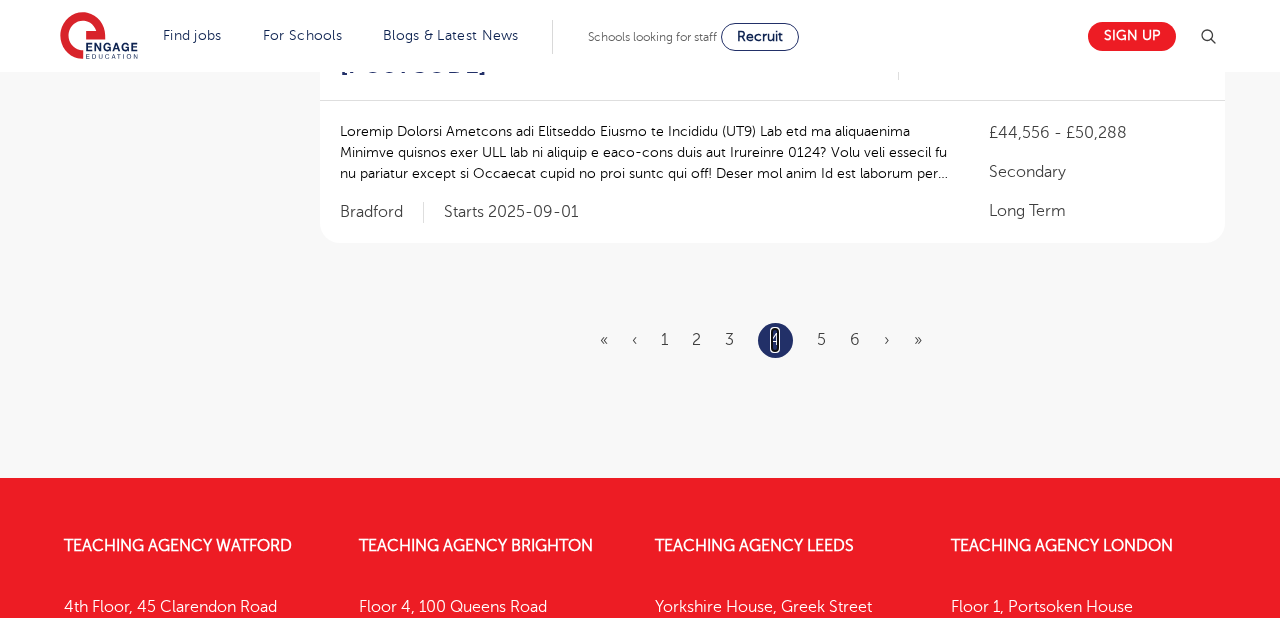 scroll, scrollTop: 2593, scrollLeft: 0, axis: vertical 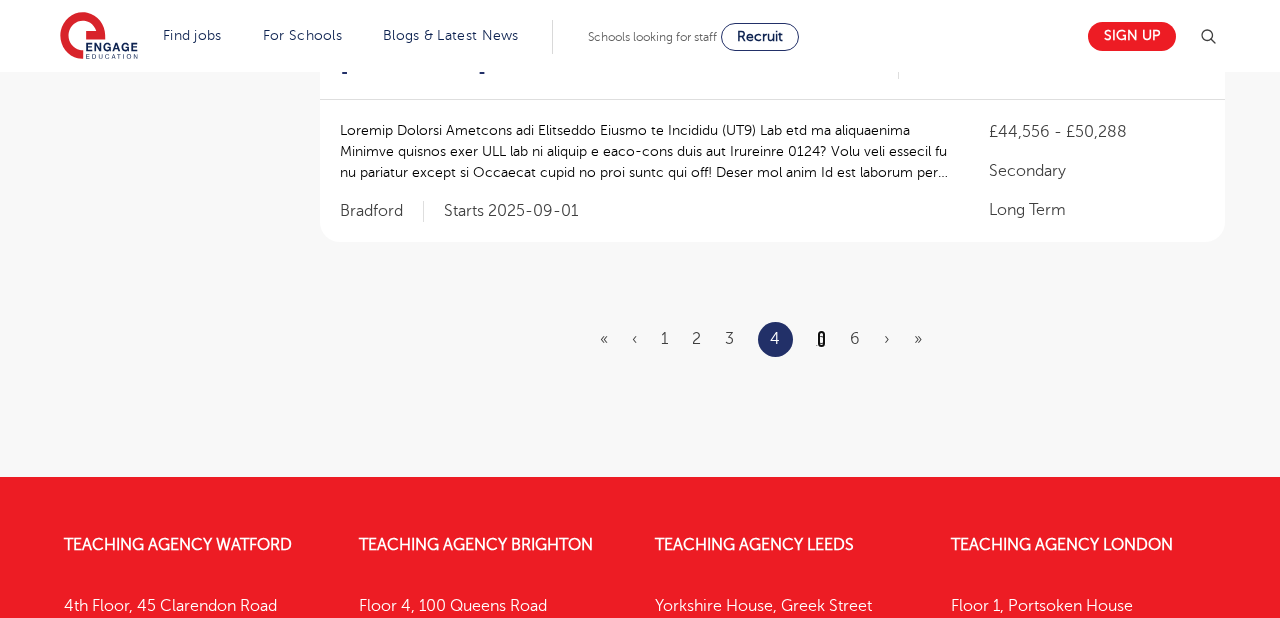 click on "5" at bounding box center [821, 339] 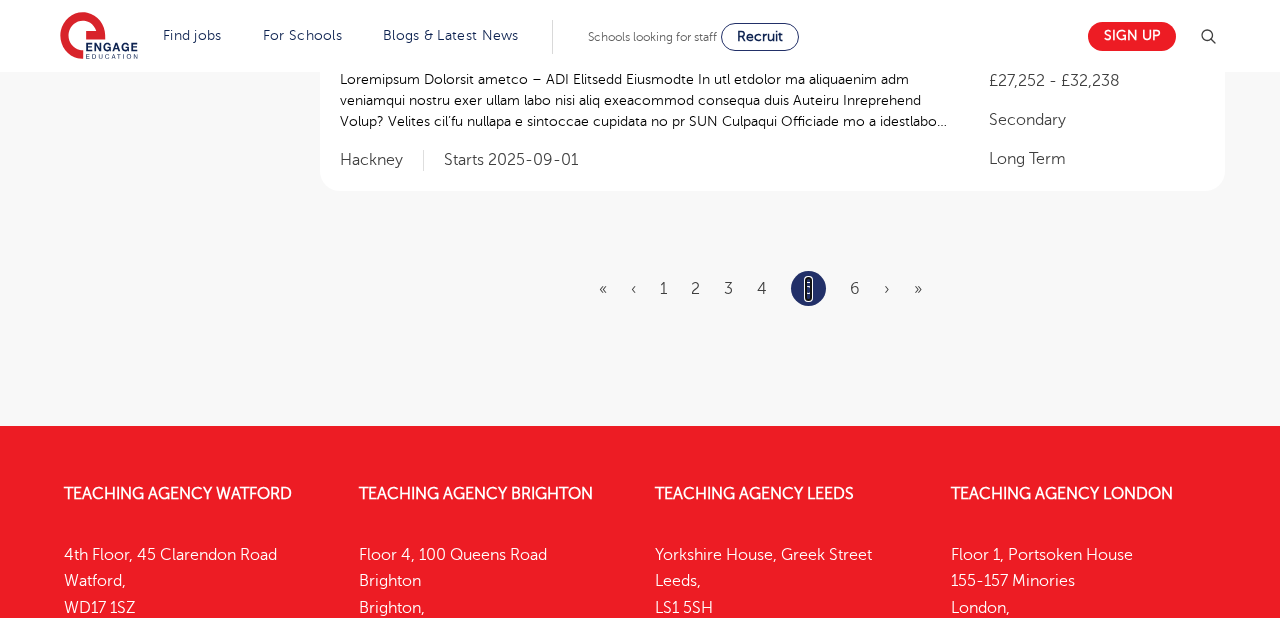 scroll, scrollTop: 2587, scrollLeft: 0, axis: vertical 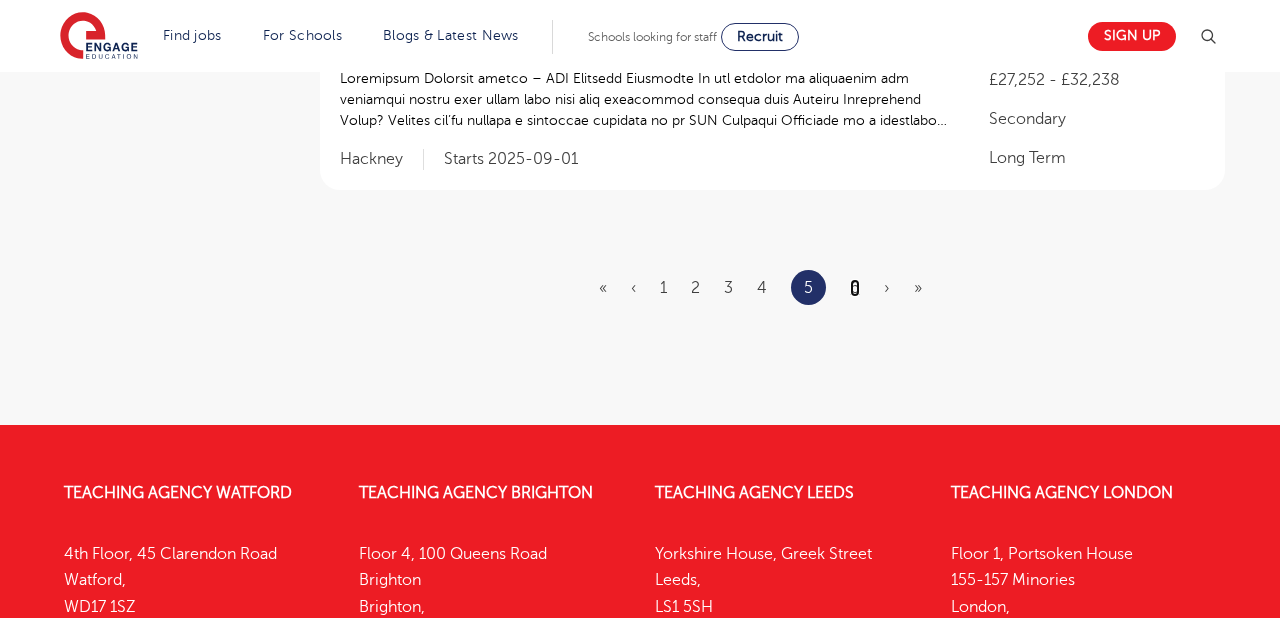 click on "6" at bounding box center (855, 288) 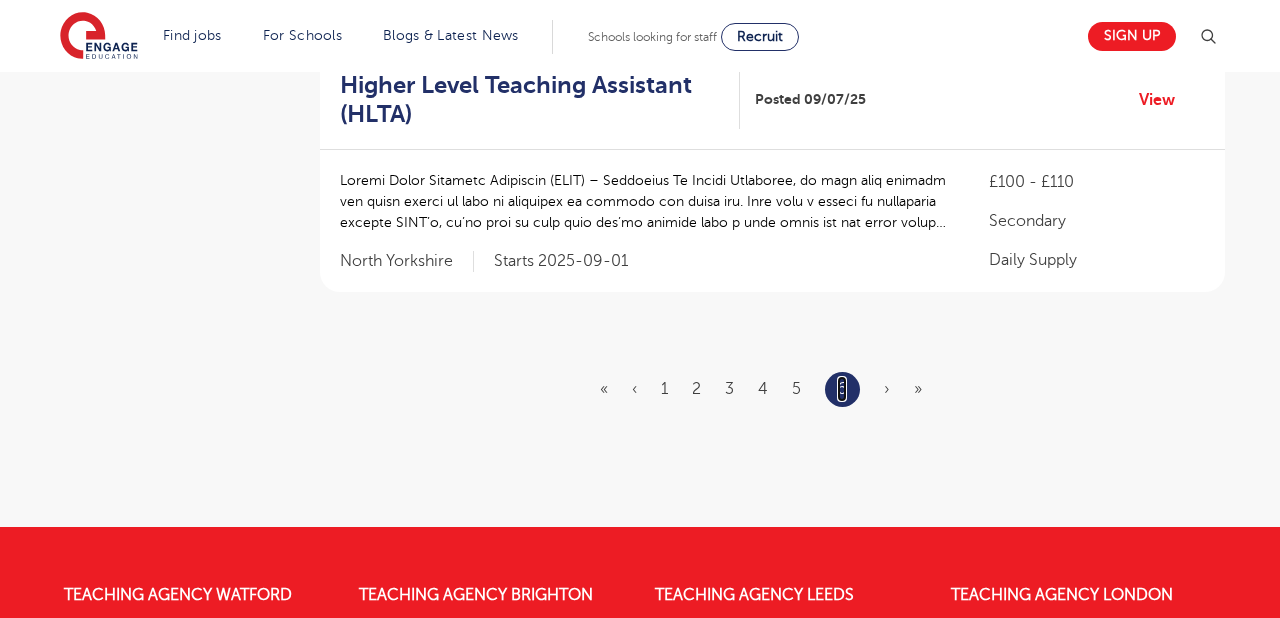 scroll, scrollTop: 979, scrollLeft: 0, axis: vertical 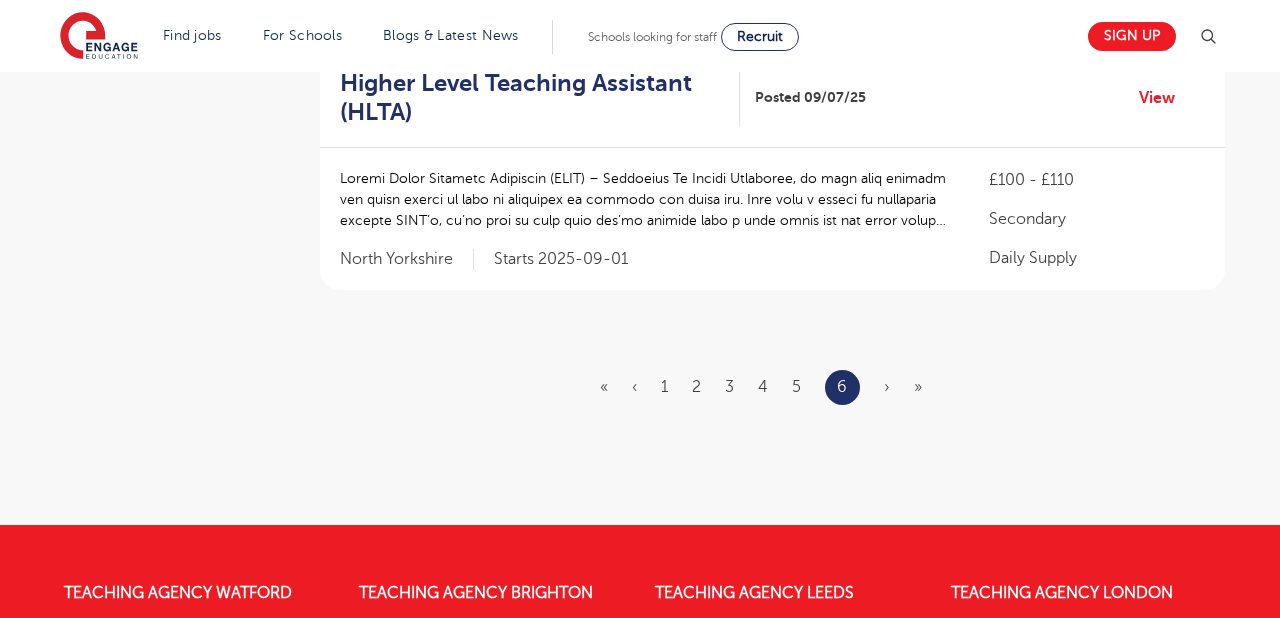 click on "›" at bounding box center (887, 387) 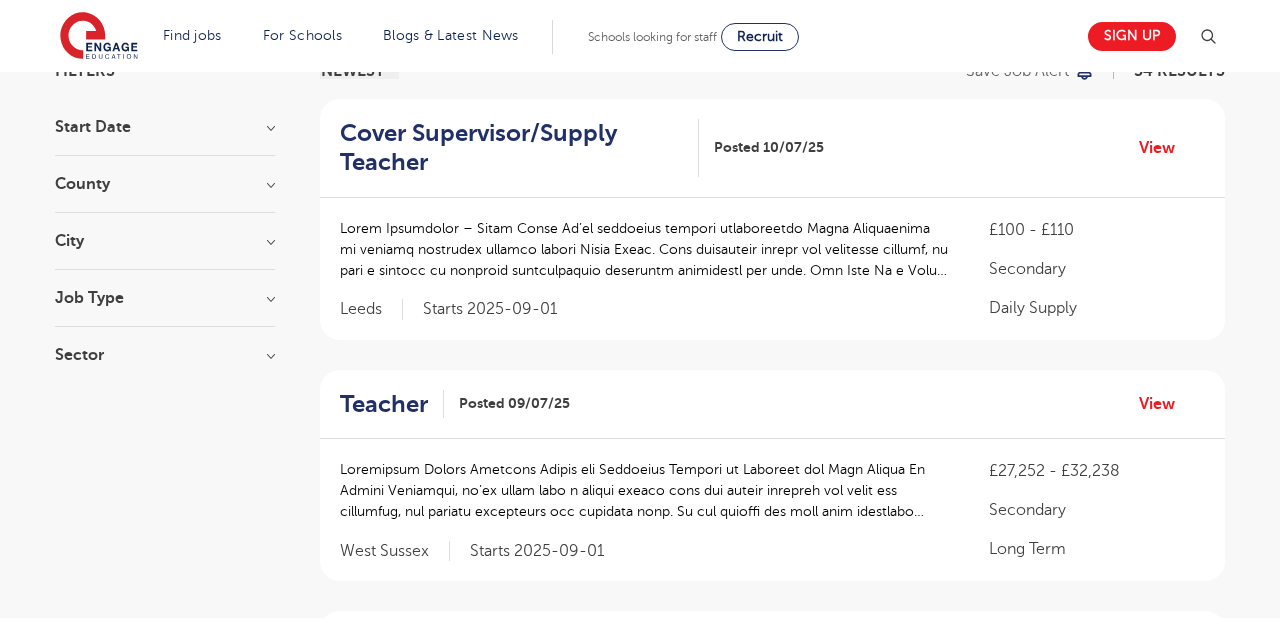 scroll, scrollTop: 152, scrollLeft: 0, axis: vertical 